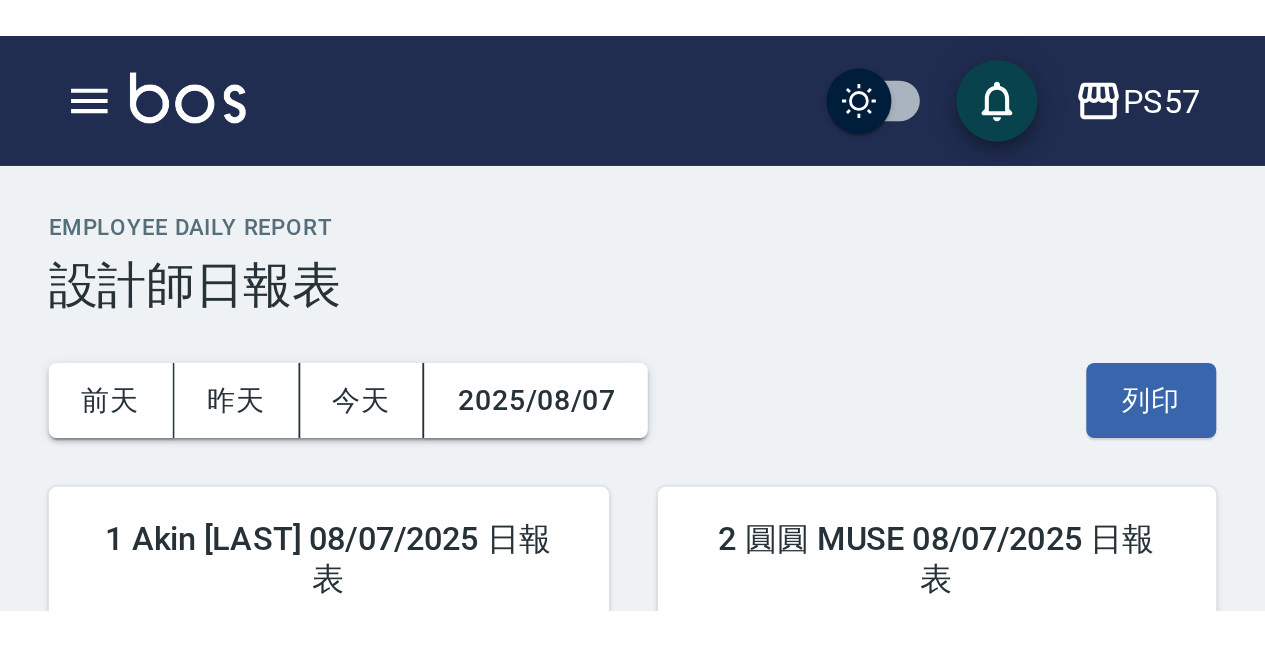 scroll, scrollTop: 606, scrollLeft: 0, axis: vertical 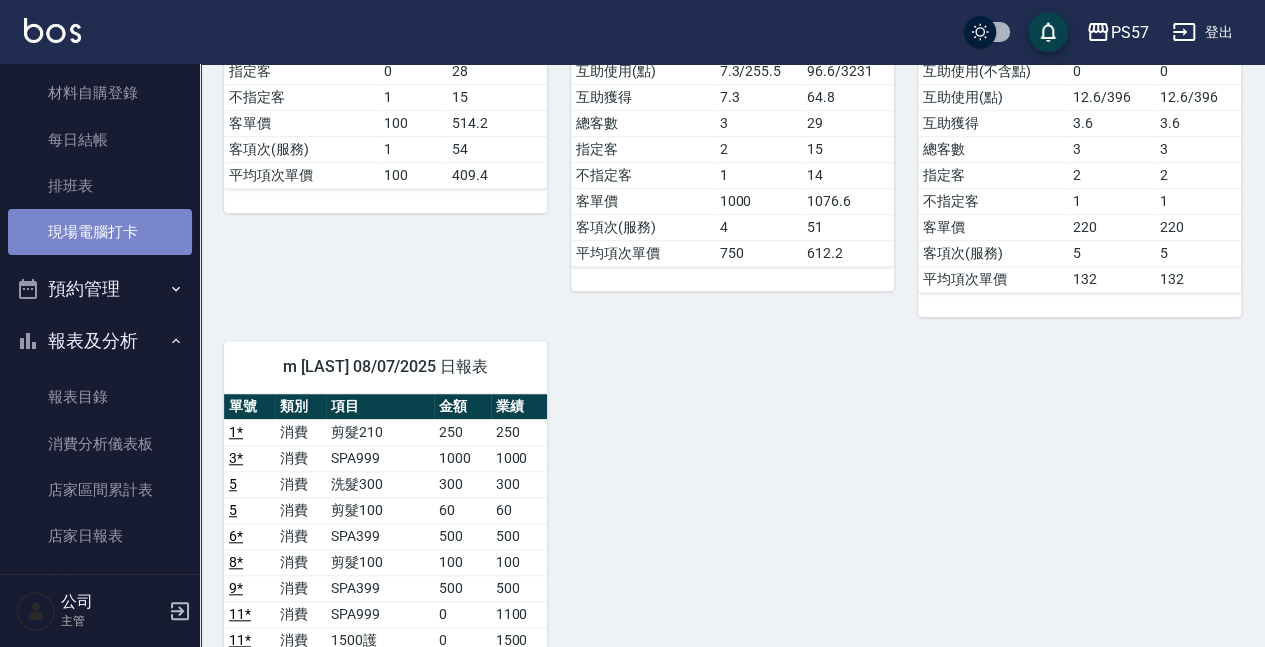 click on "現場電腦打卡" at bounding box center (100, 232) 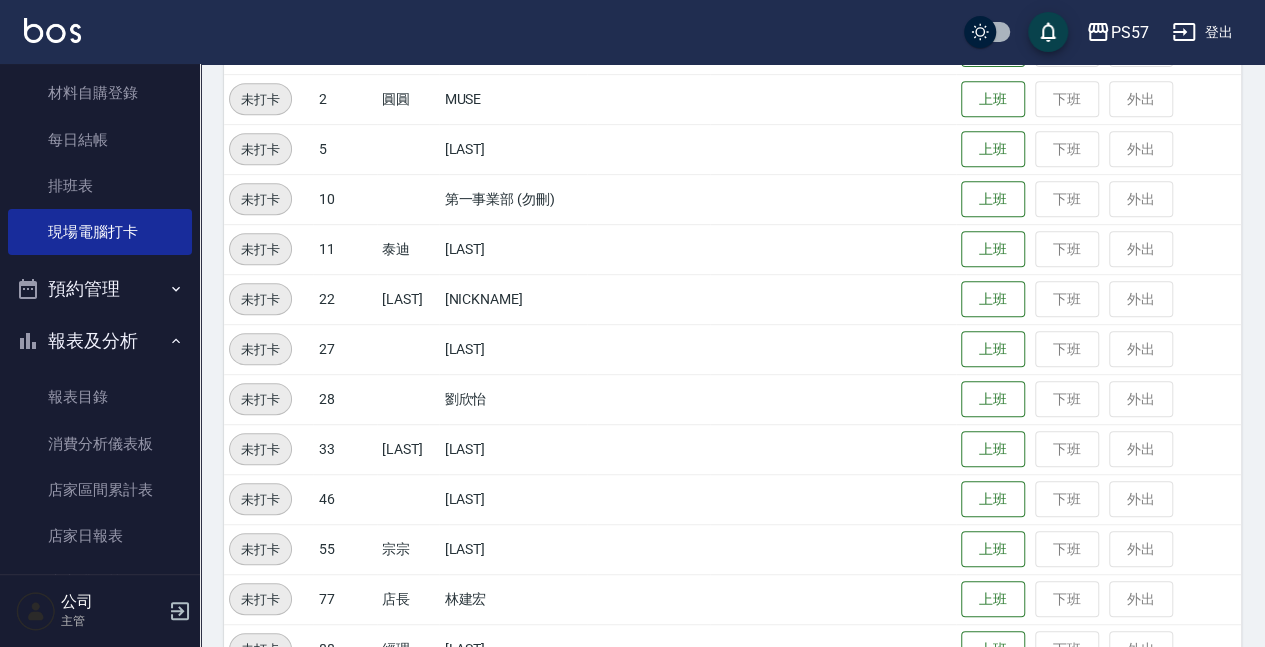 scroll, scrollTop: 400, scrollLeft: 0, axis: vertical 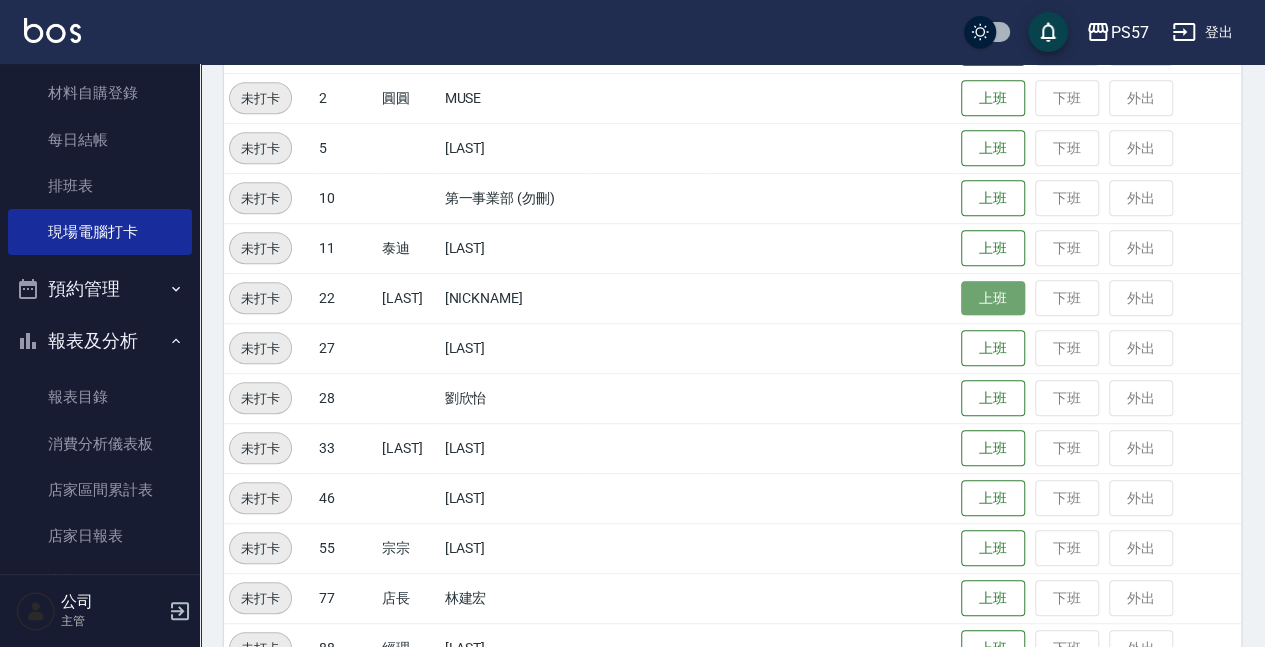 click on "上班" at bounding box center (993, 298) 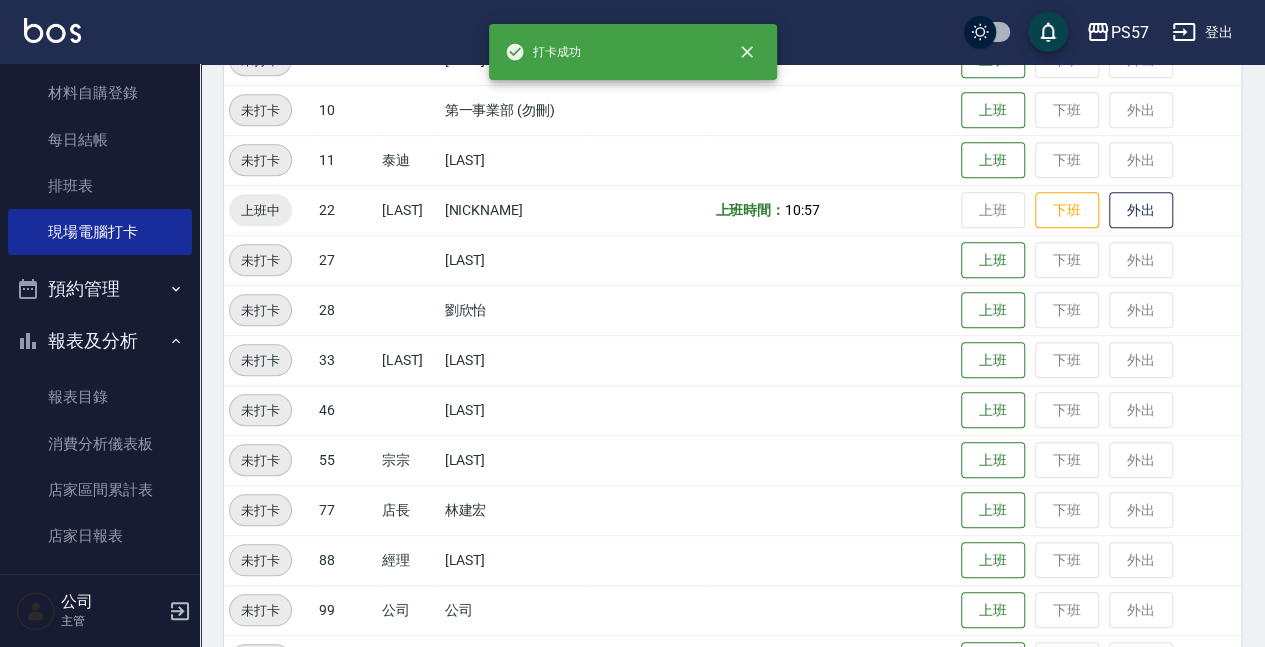 scroll, scrollTop: 650, scrollLeft: 0, axis: vertical 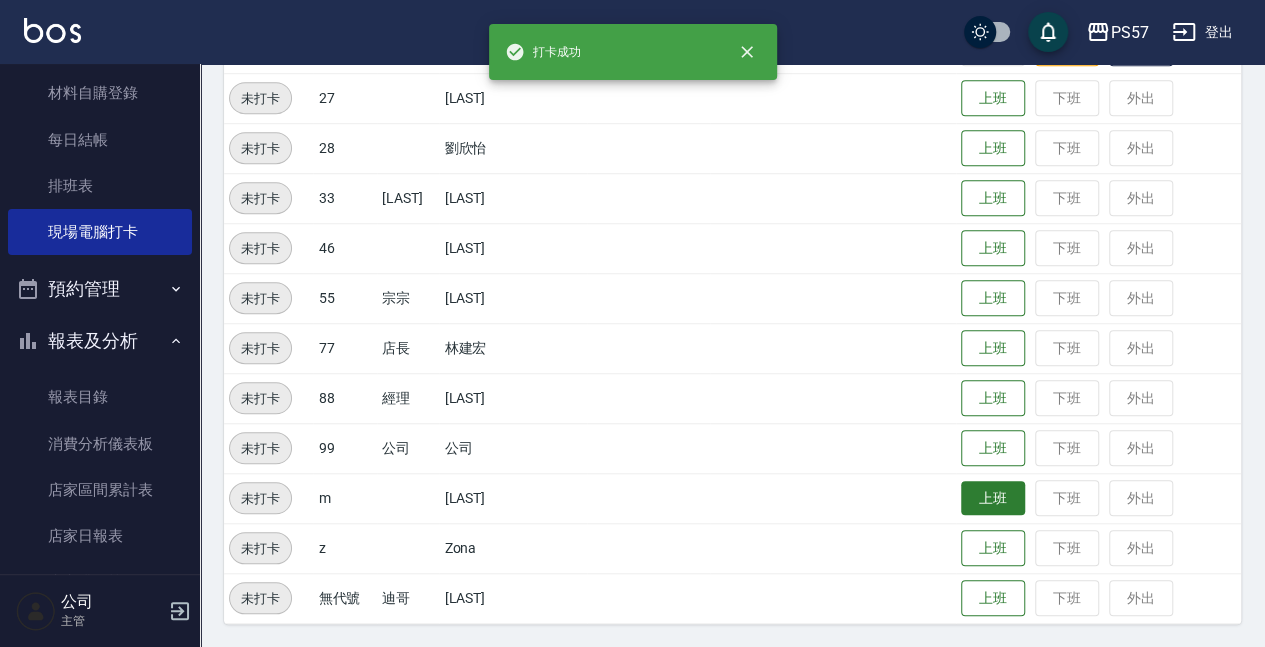 click on "上班" at bounding box center (993, 498) 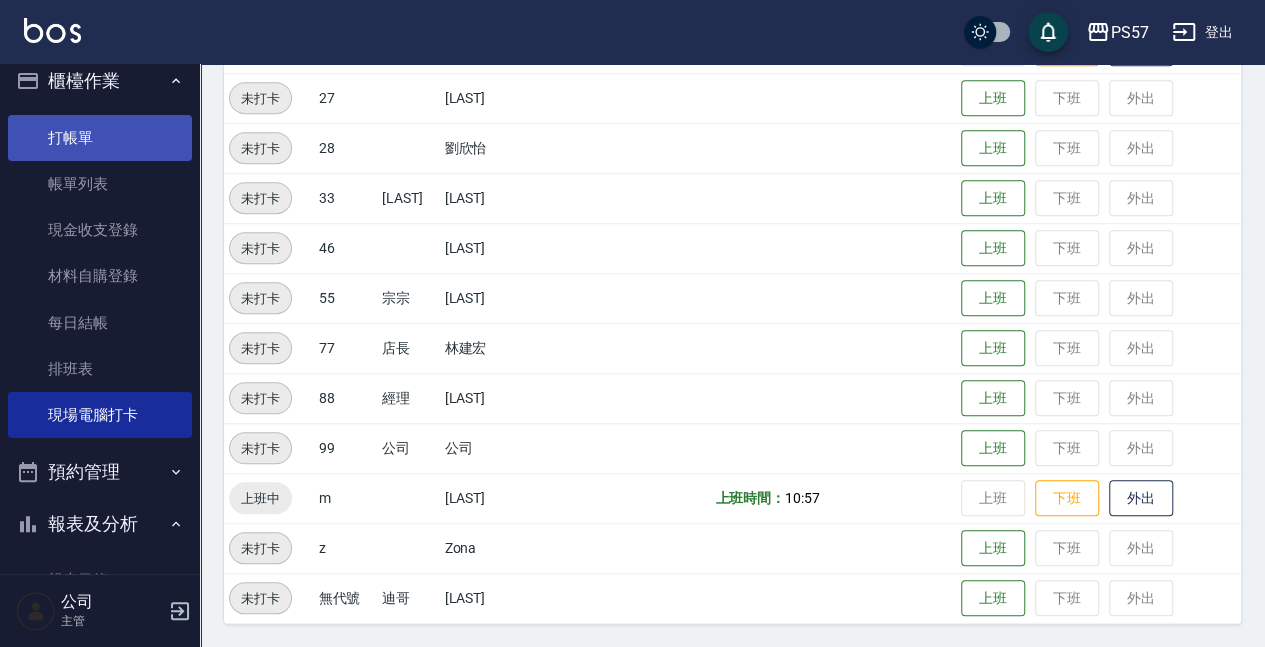 scroll, scrollTop: 0, scrollLeft: 0, axis: both 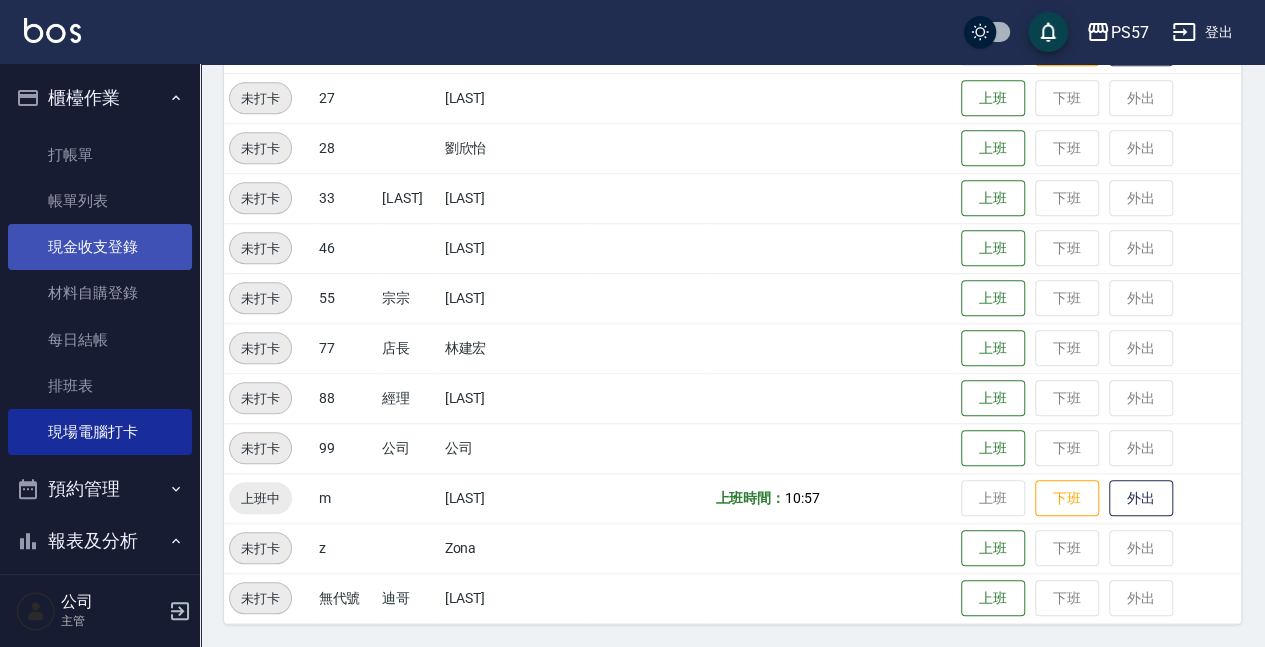click on "現金收支登錄" at bounding box center [100, 247] 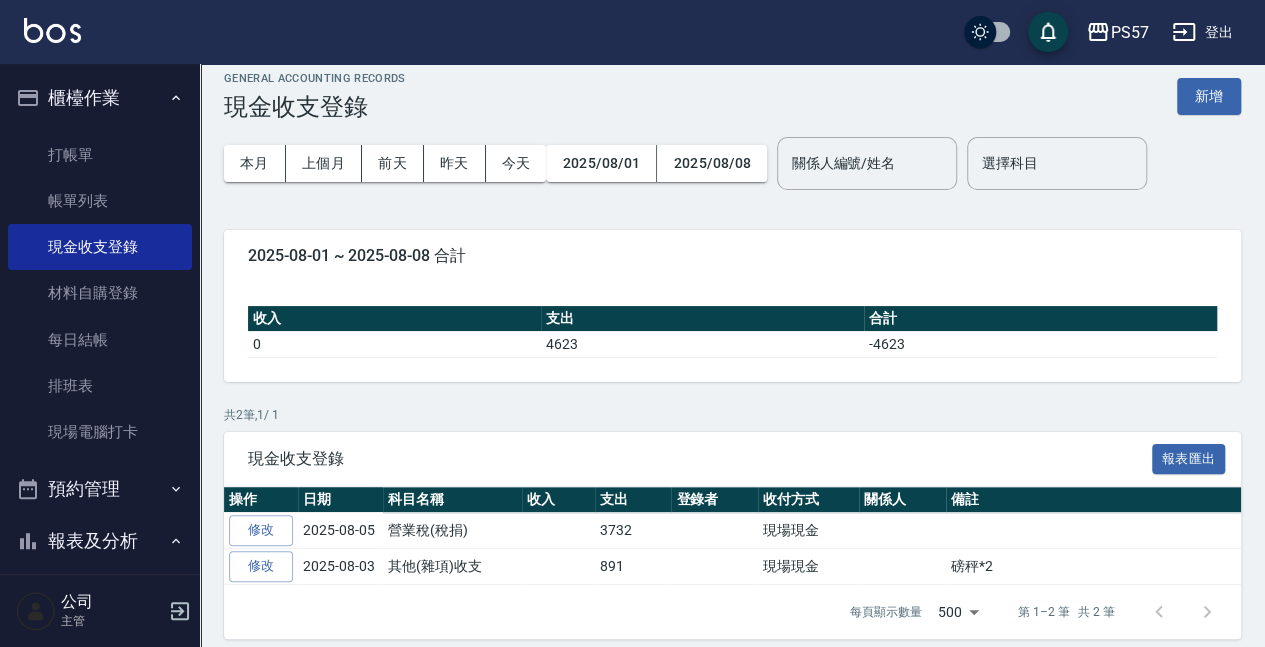 scroll, scrollTop: 28, scrollLeft: 0, axis: vertical 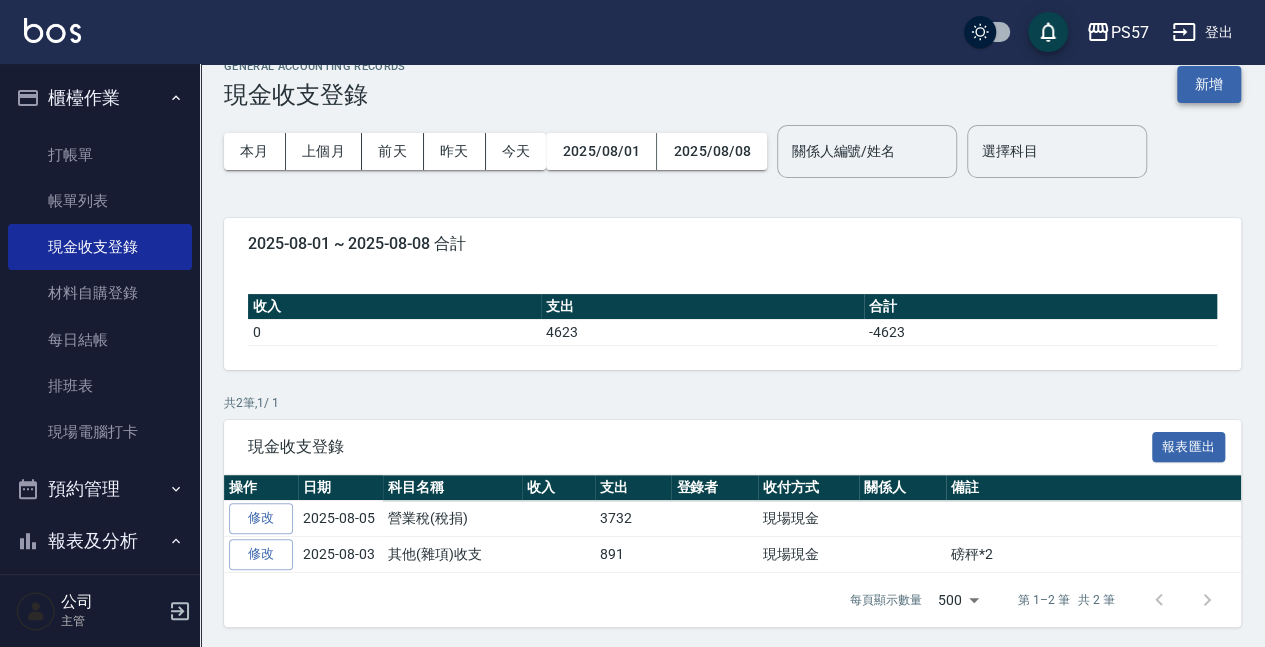 click on "新增" at bounding box center [1209, 84] 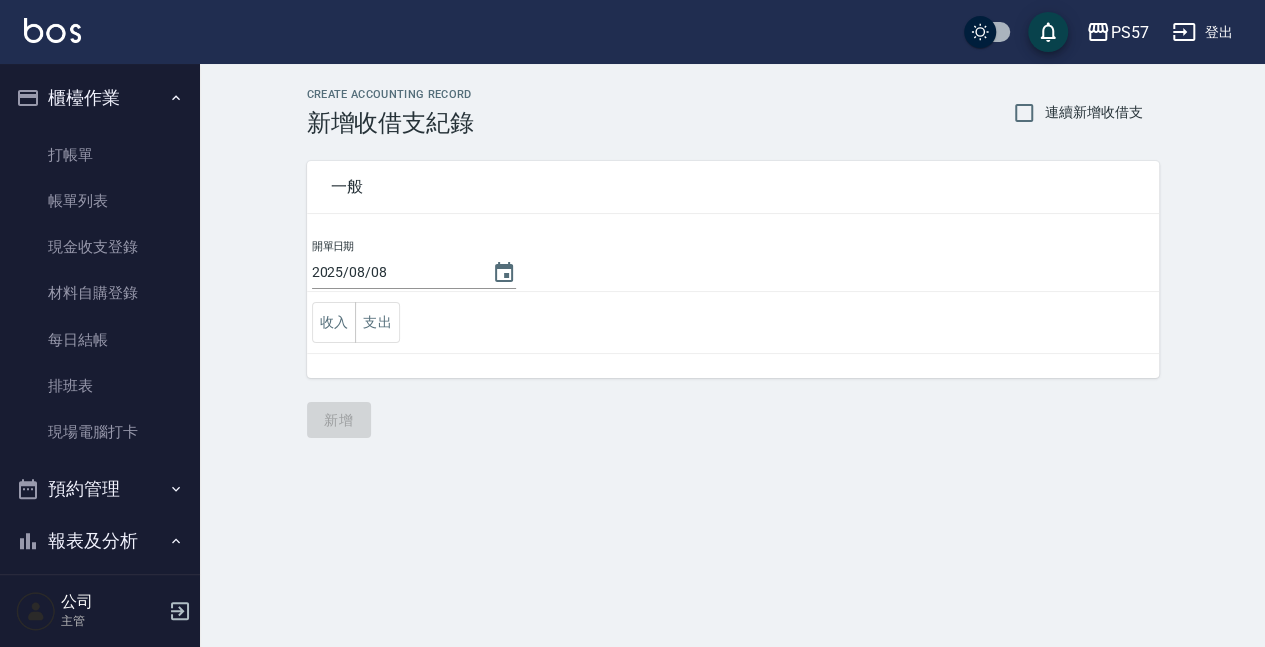 scroll, scrollTop: 0, scrollLeft: 0, axis: both 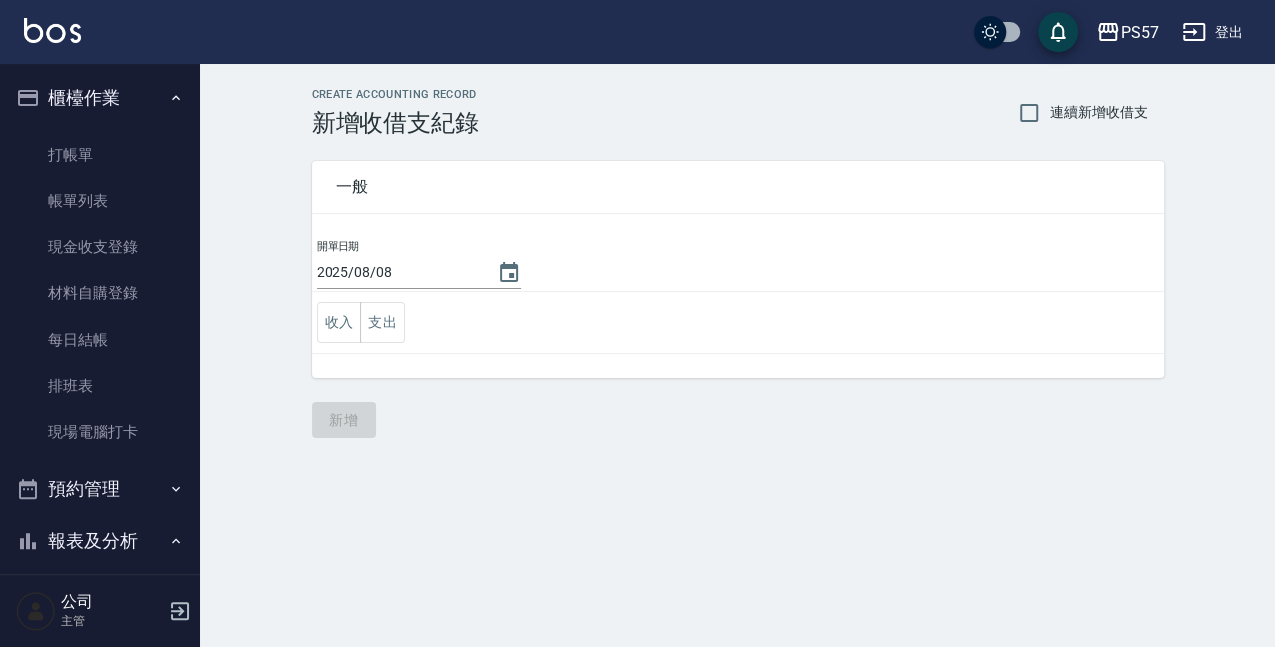 click on "收入 支出" at bounding box center [738, 323] 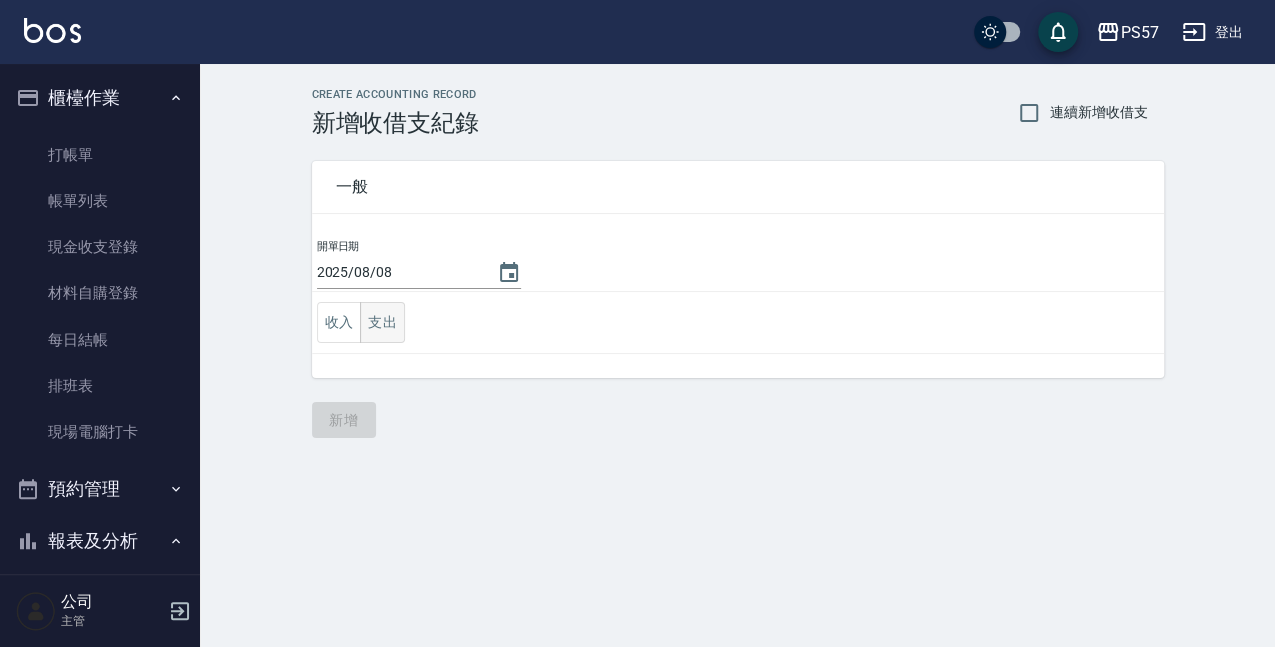 click on "支出" at bounding box center [382, 322] 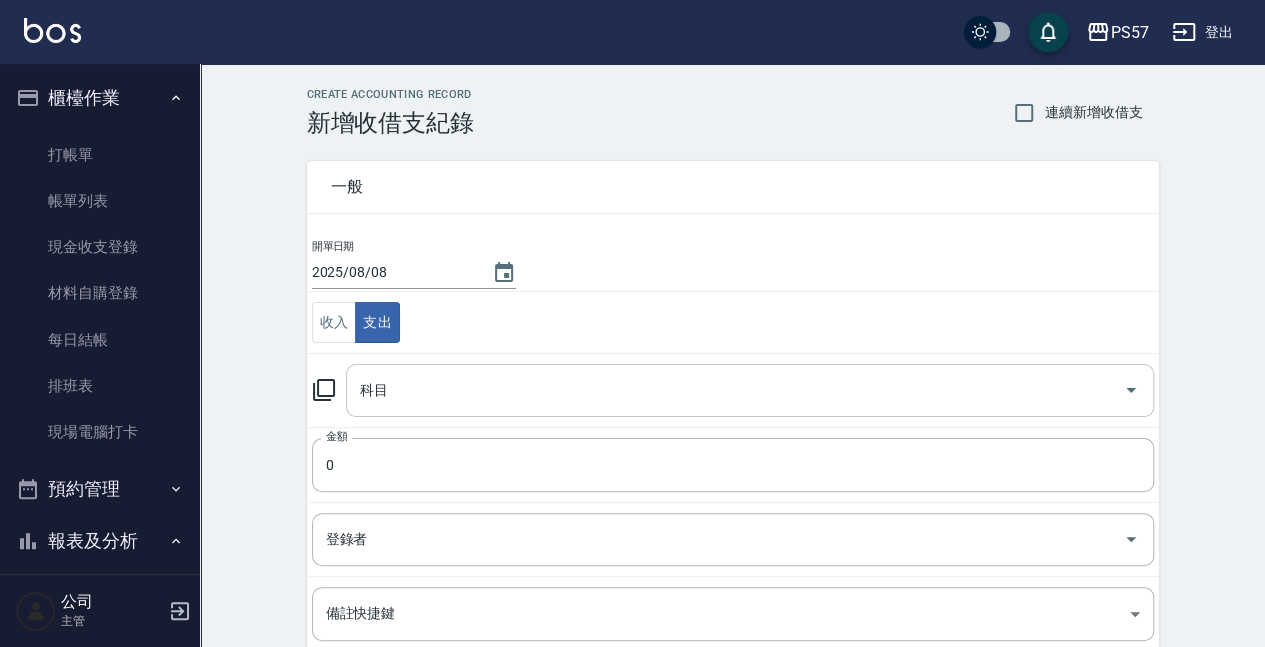 click on "科目" at bounding box center [750, 390] 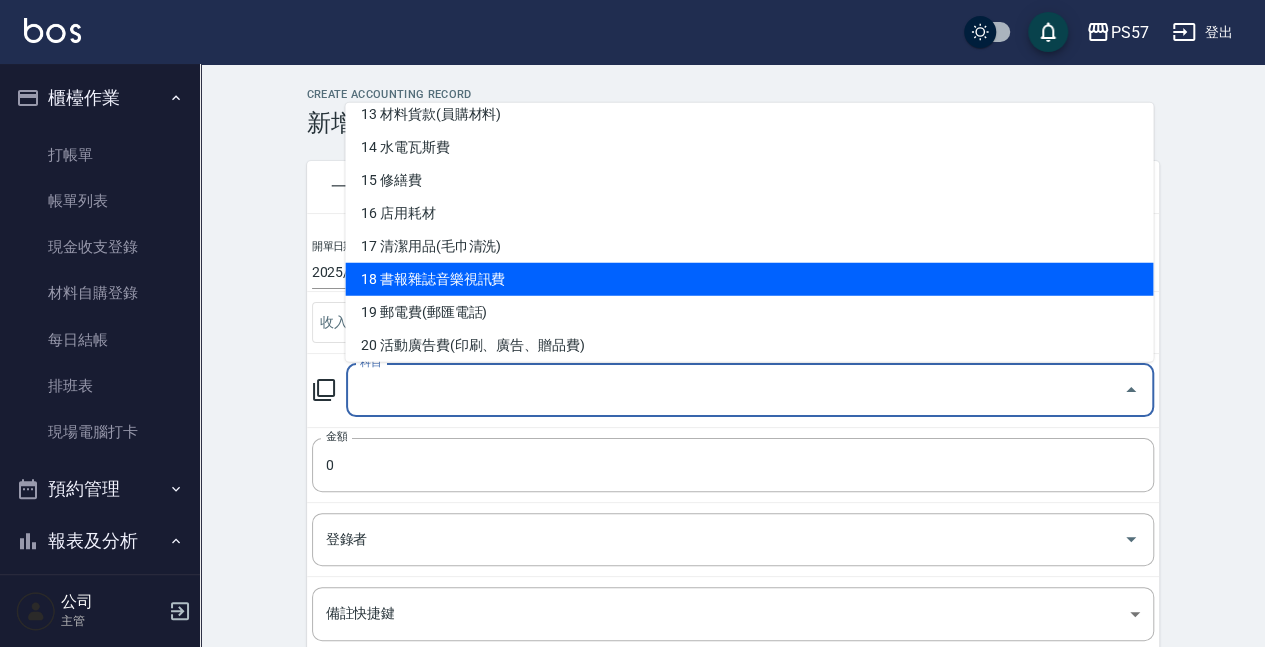 scroll, scrollTop: 466, scrollLeft: 0, axis: vertical 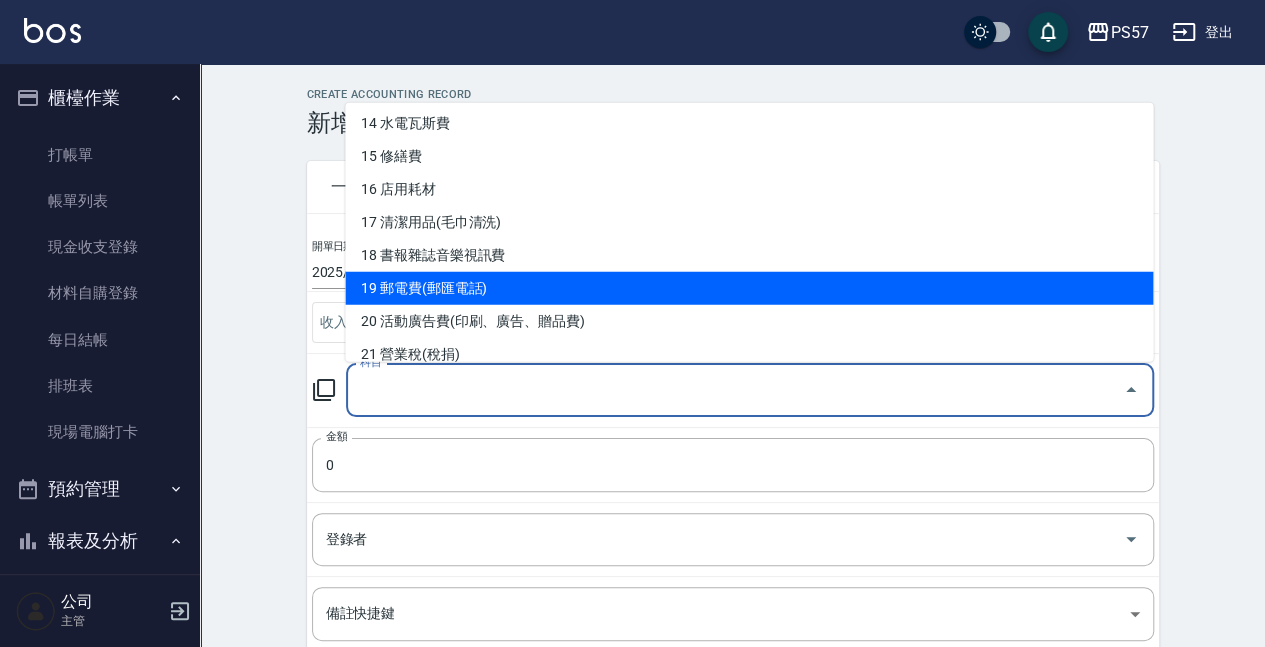 click on "19 郵電費(郵匯電話)" at bounding box center [749, 288] 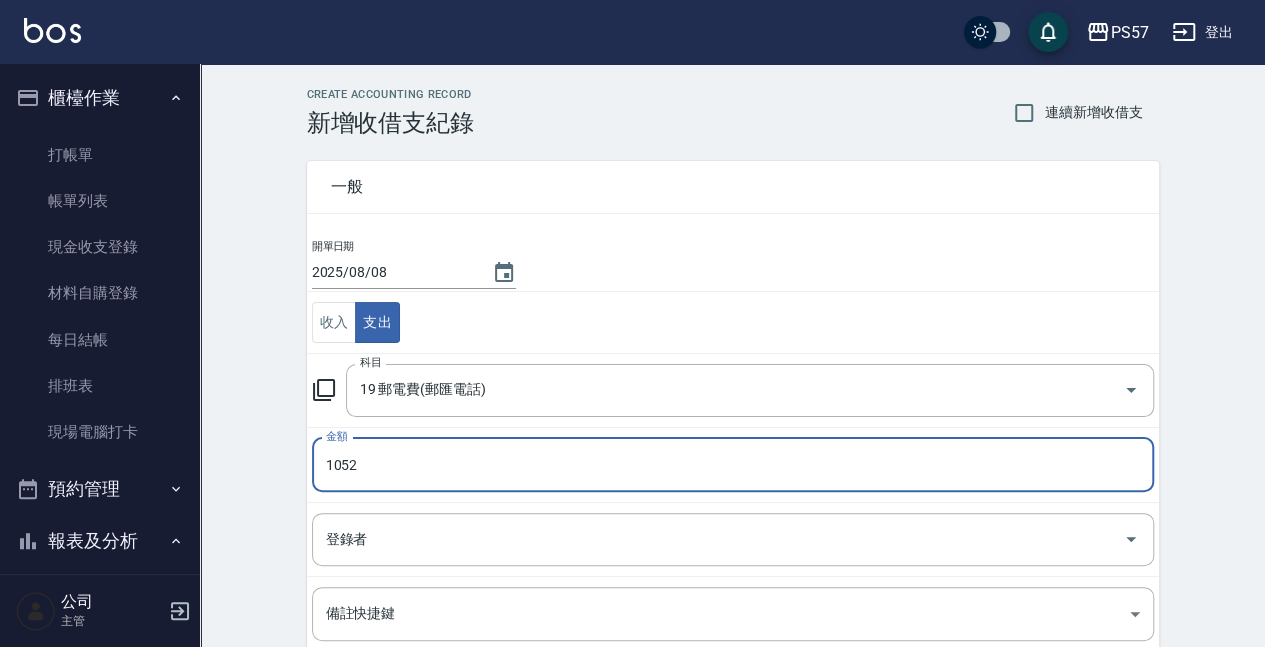 type on "1052" 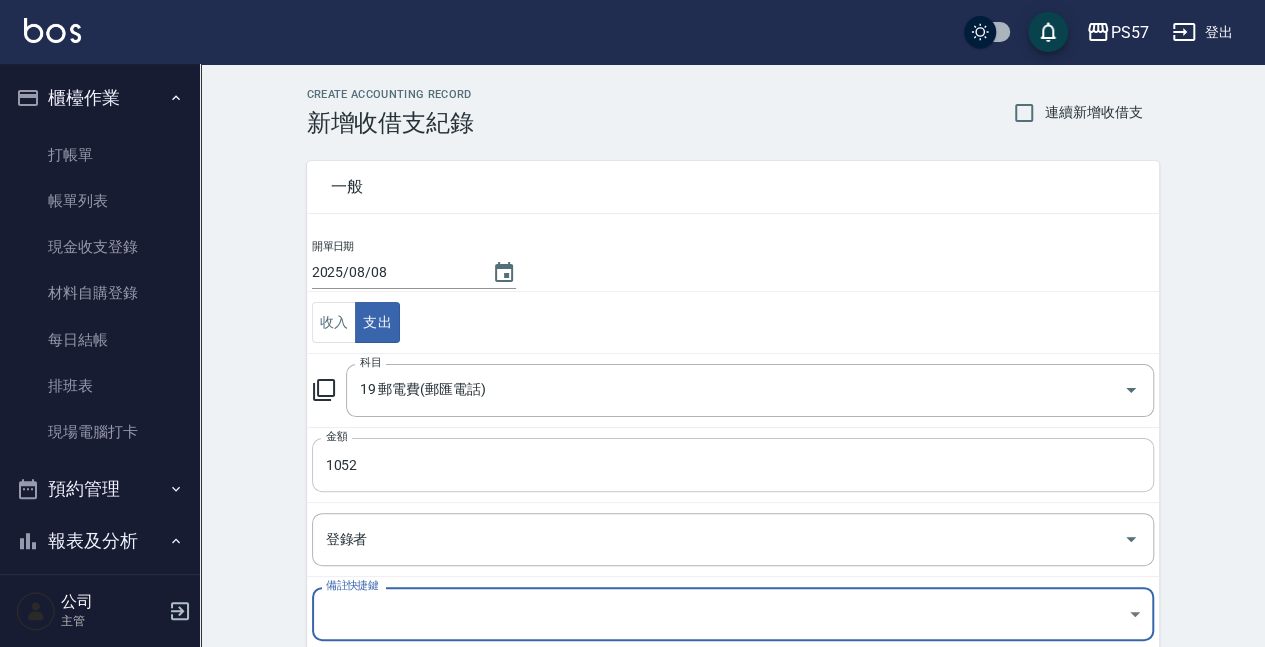 scroll, scrollTop: 232, scrollLeft: 0, axis: vertical 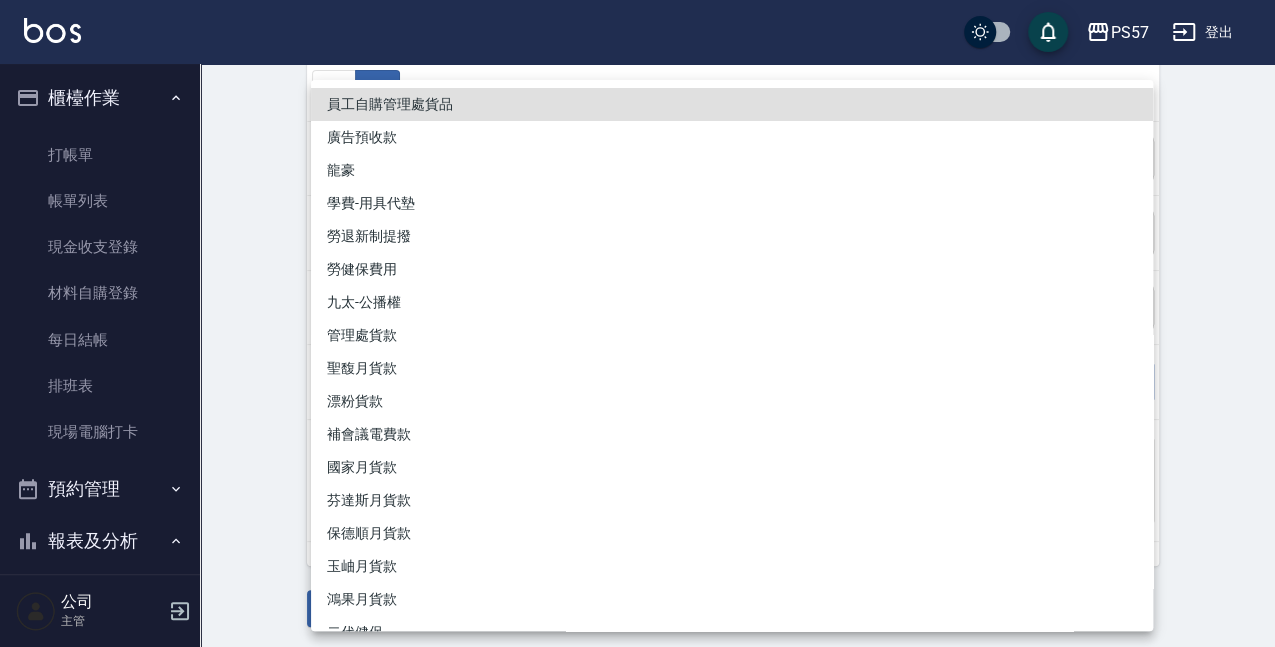 click at bounding box center [637, 323] 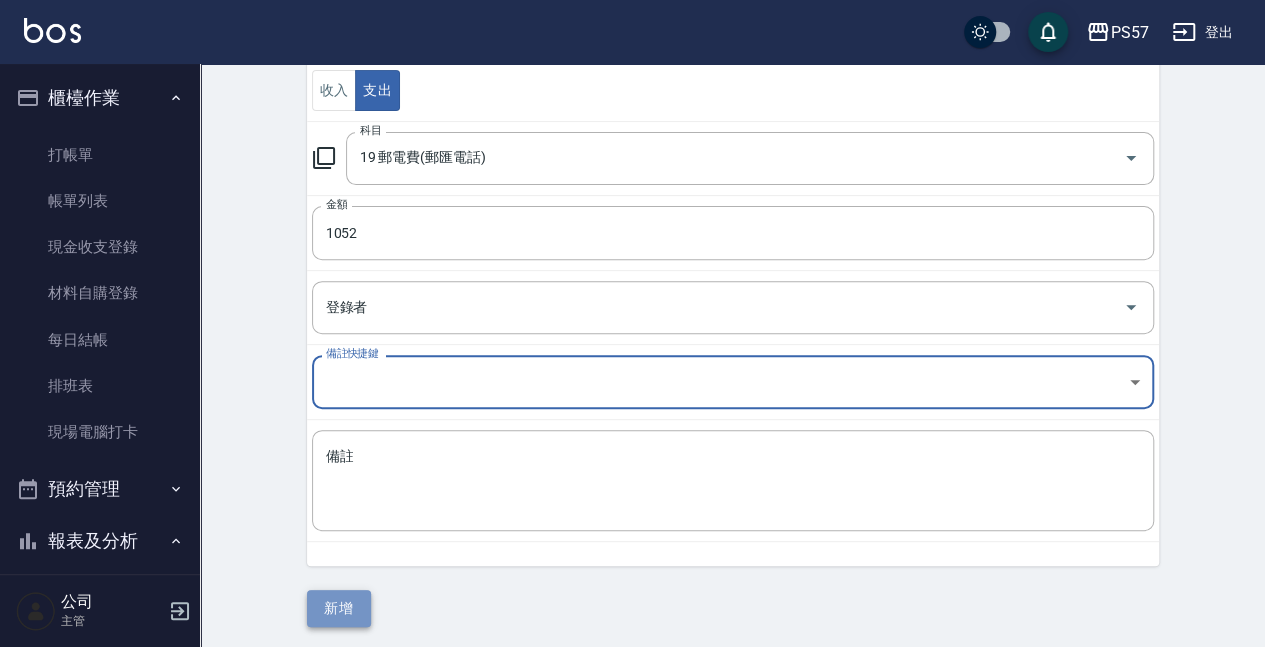 click on "新增" at bounding box center [339, 608] 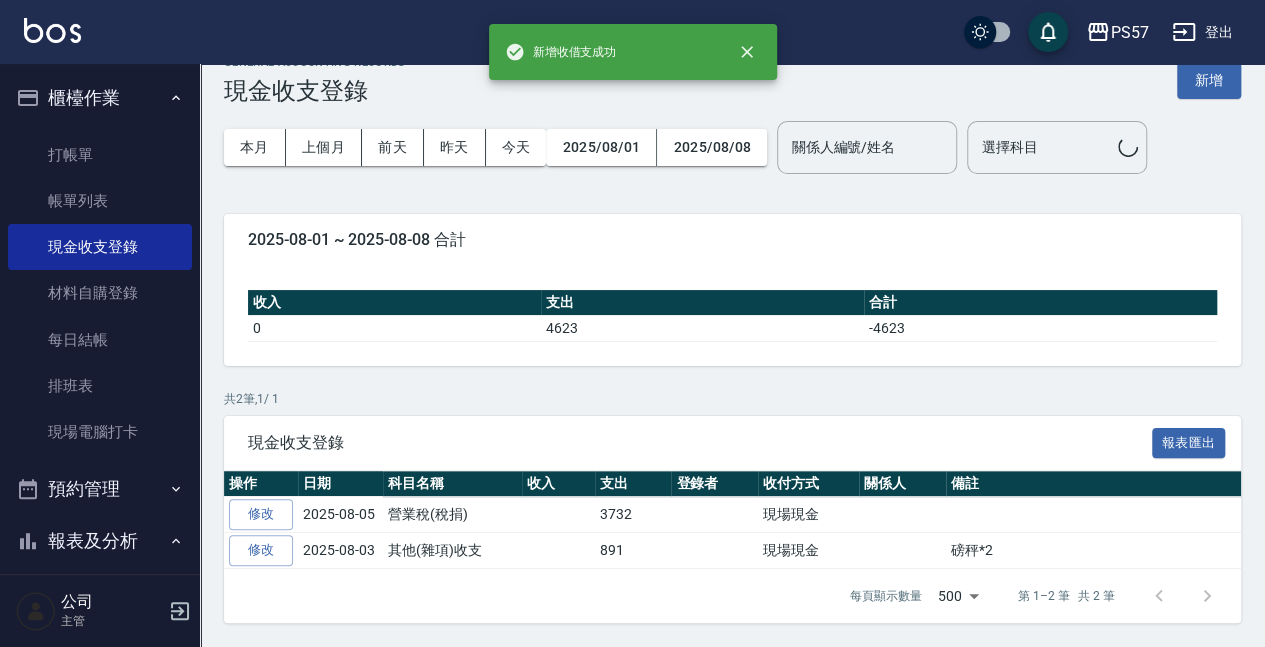 scroll, scrollTop: 0, scrollLeft: 0, axis: both 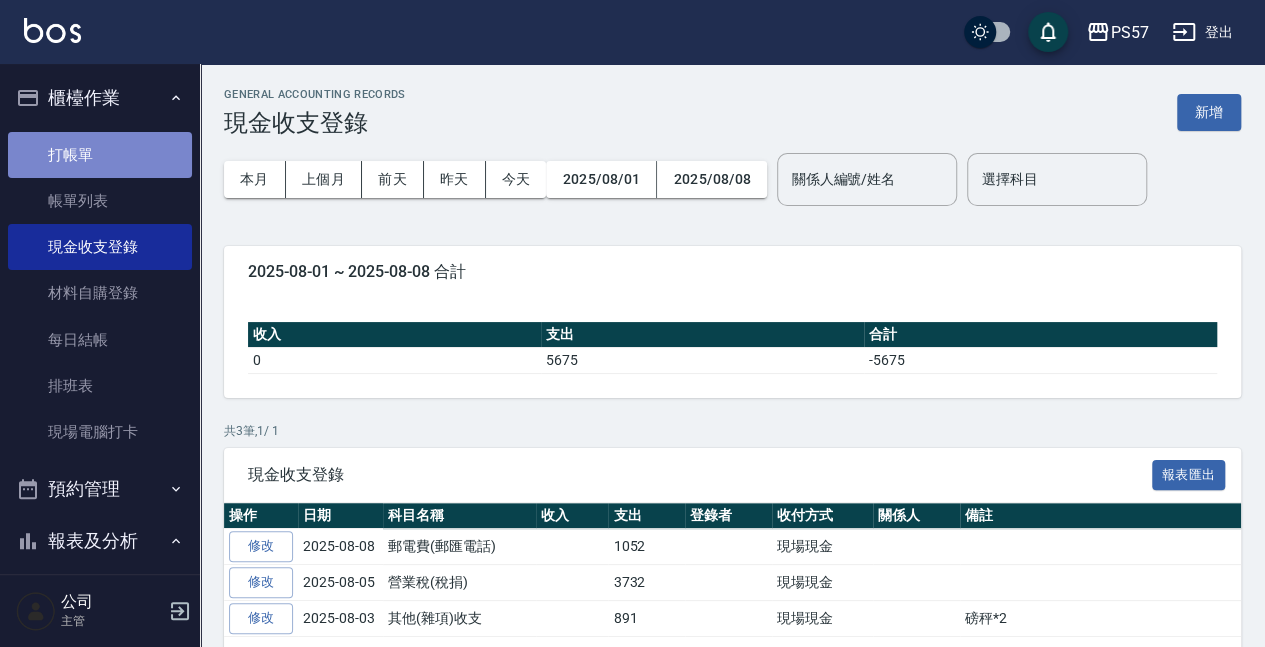 click on "打帳單" at bounding box center (100, 155) 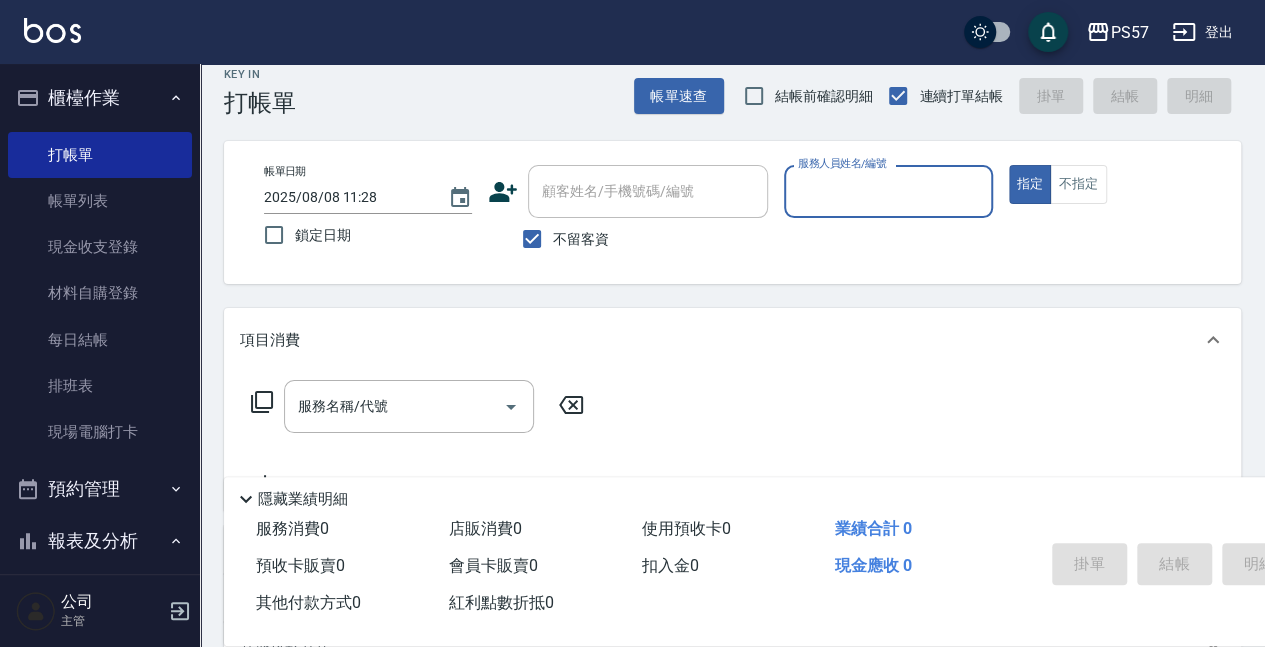 scroll, scrollTop: 0, scrollLeft: 0, axis: both 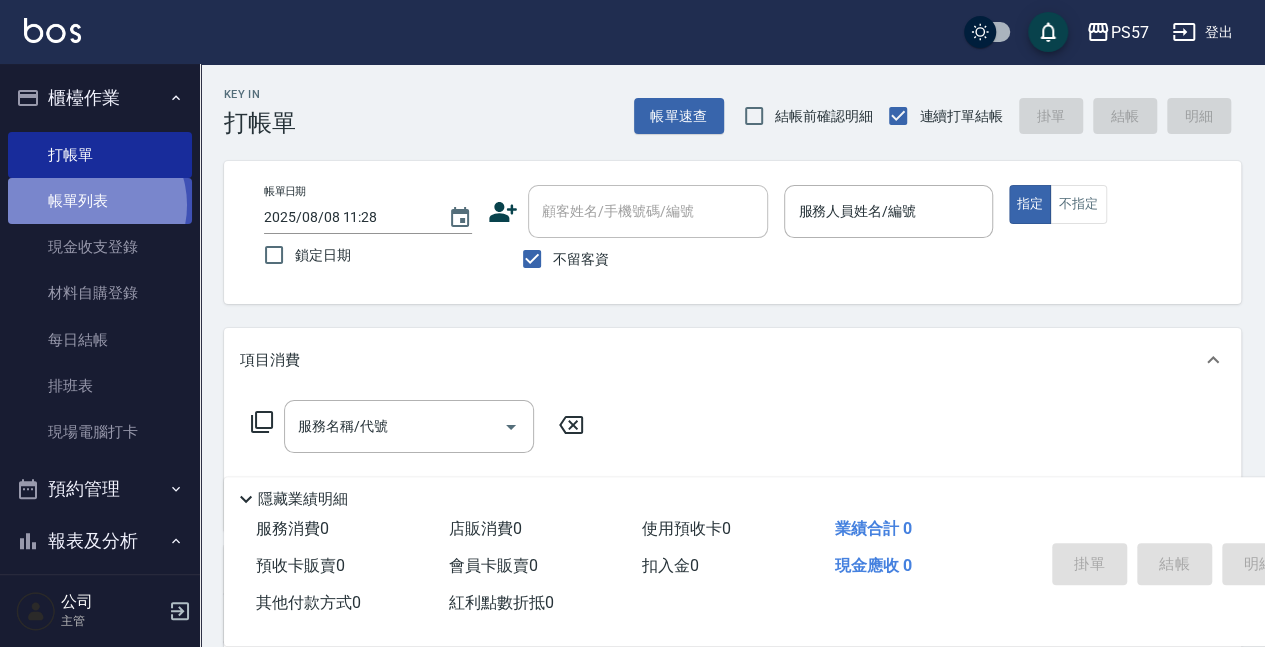 click on "帳單列表" at bounding box center [100, 201] 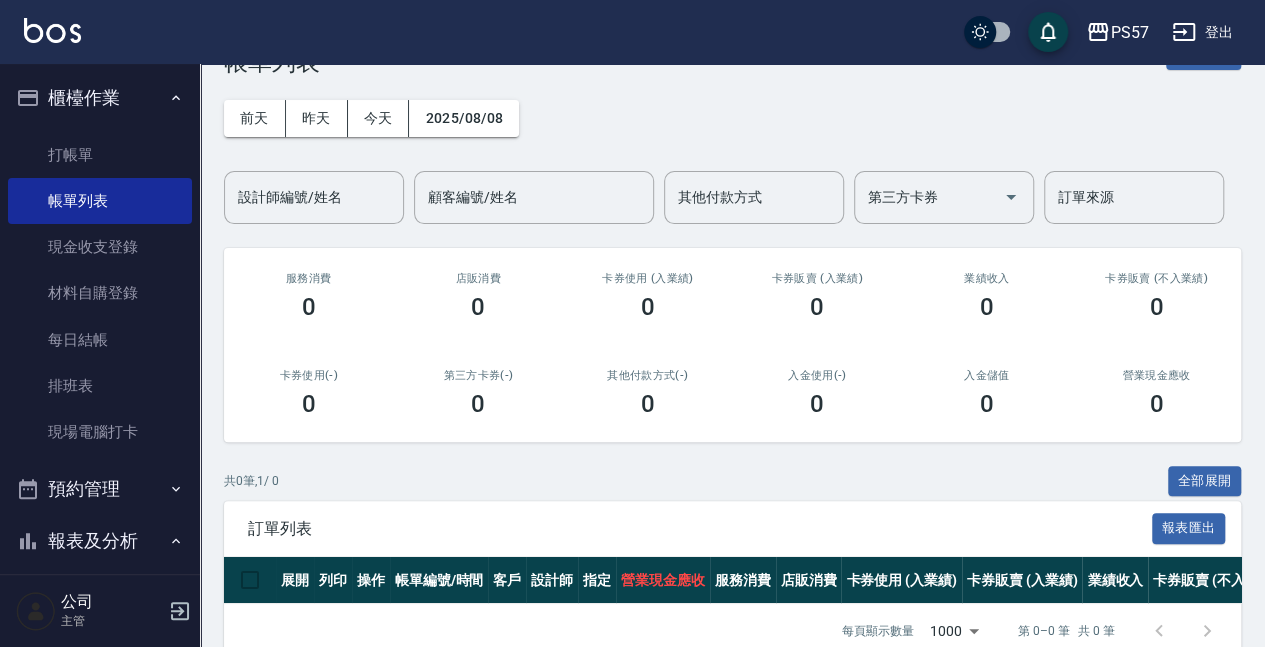 scroll, scrollTop: 106, scrollLeft: 0, axis: vertical 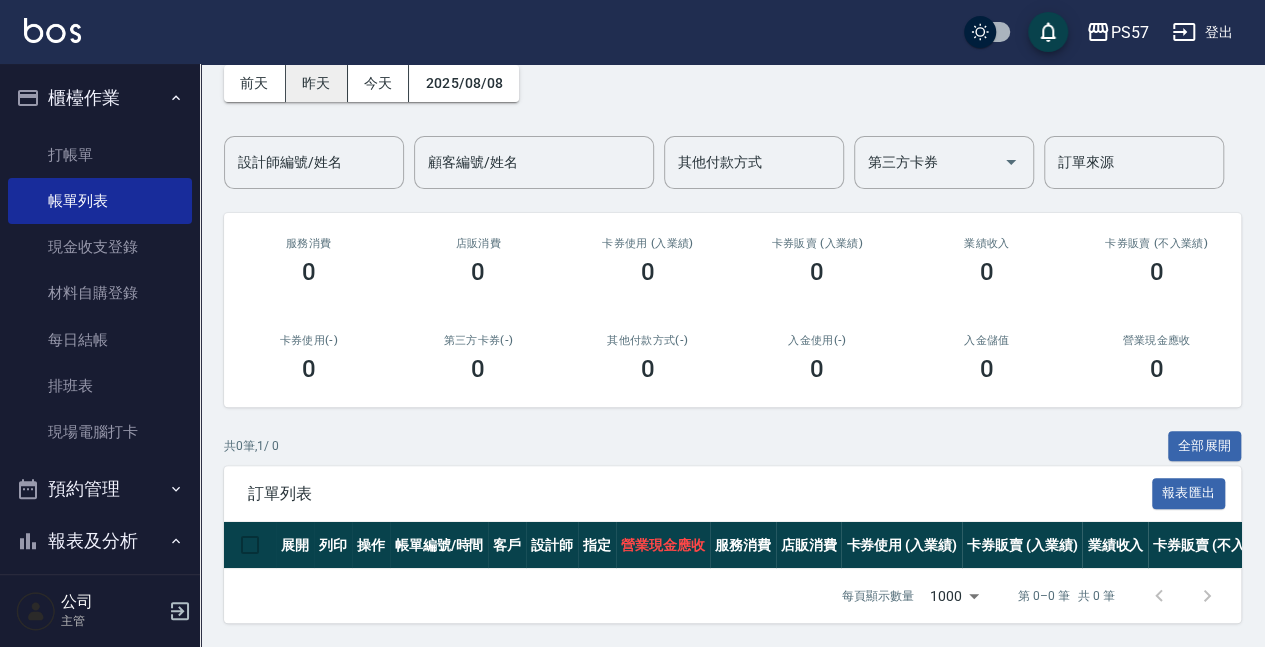 click on "昨天" at bounding box center (317, 83) 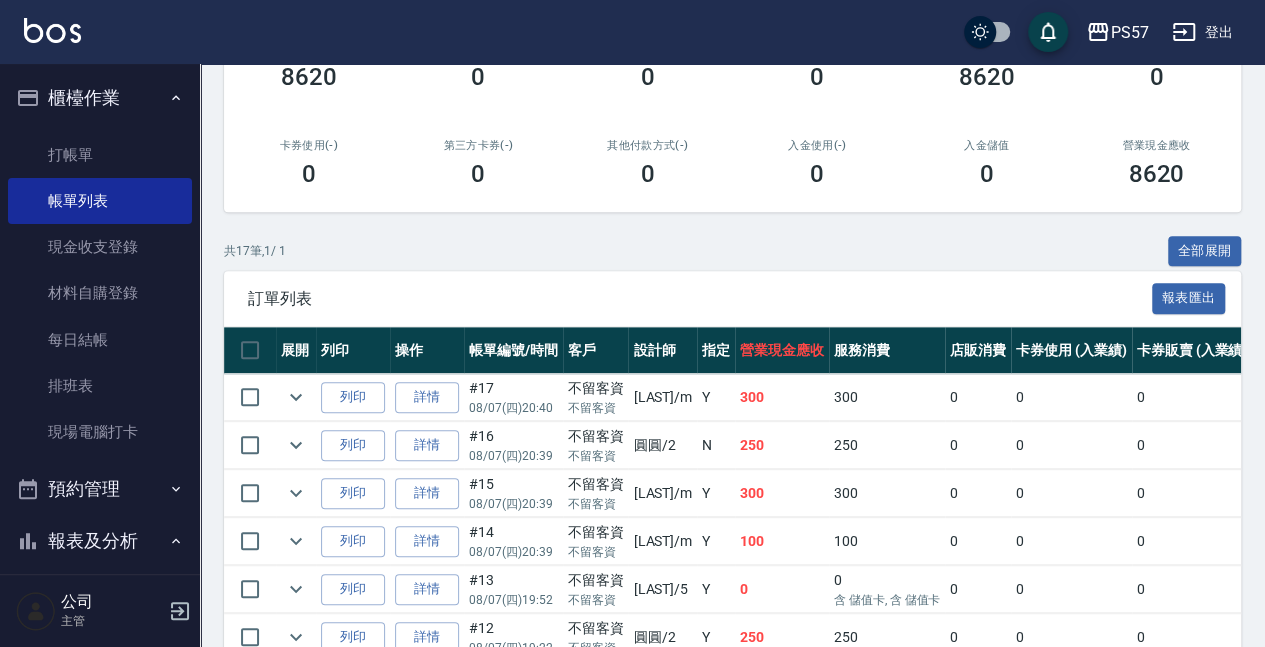 scroll, scrollTop: 400, scrollLeft: 0, axis: vertical 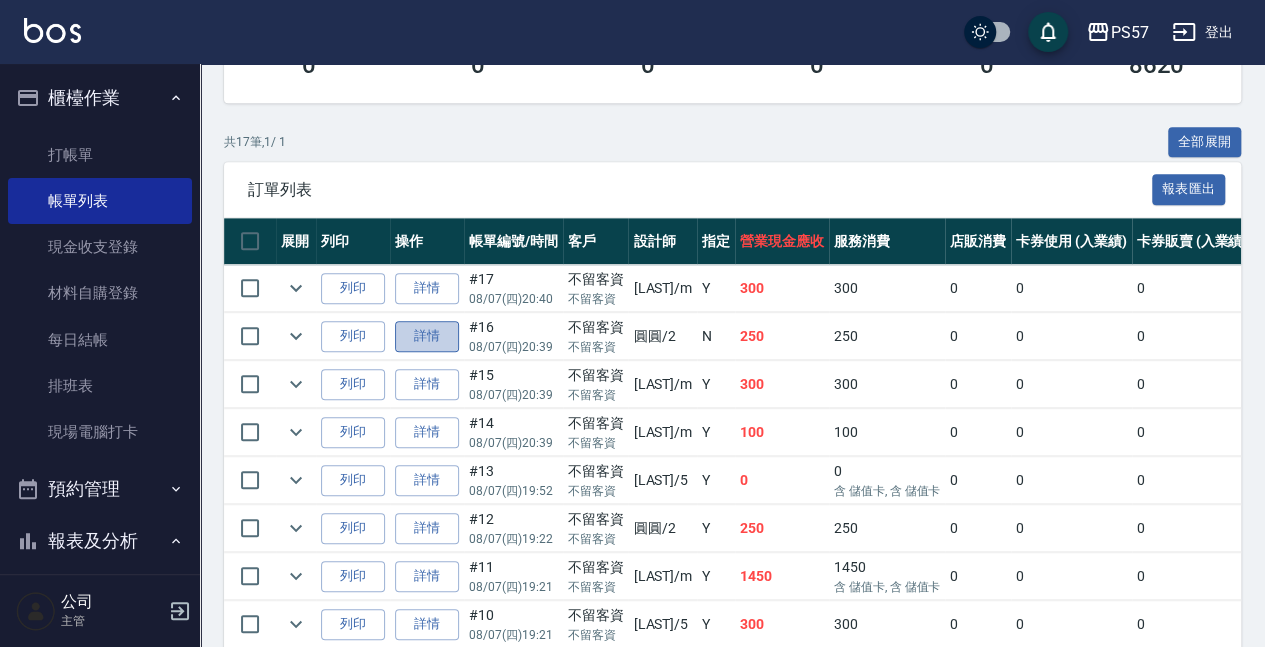 click on "詳情" at bounding box center [427, 336] 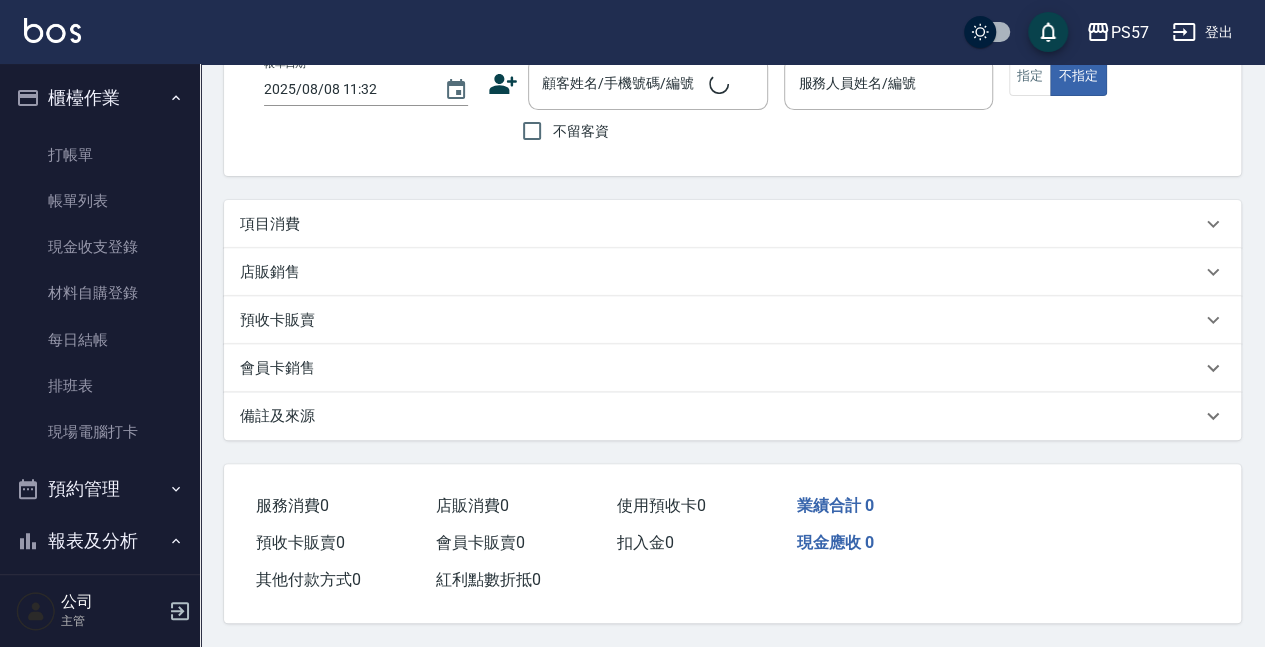 scroll, scrollTop: 0, scrollLeft: 0, axis: both 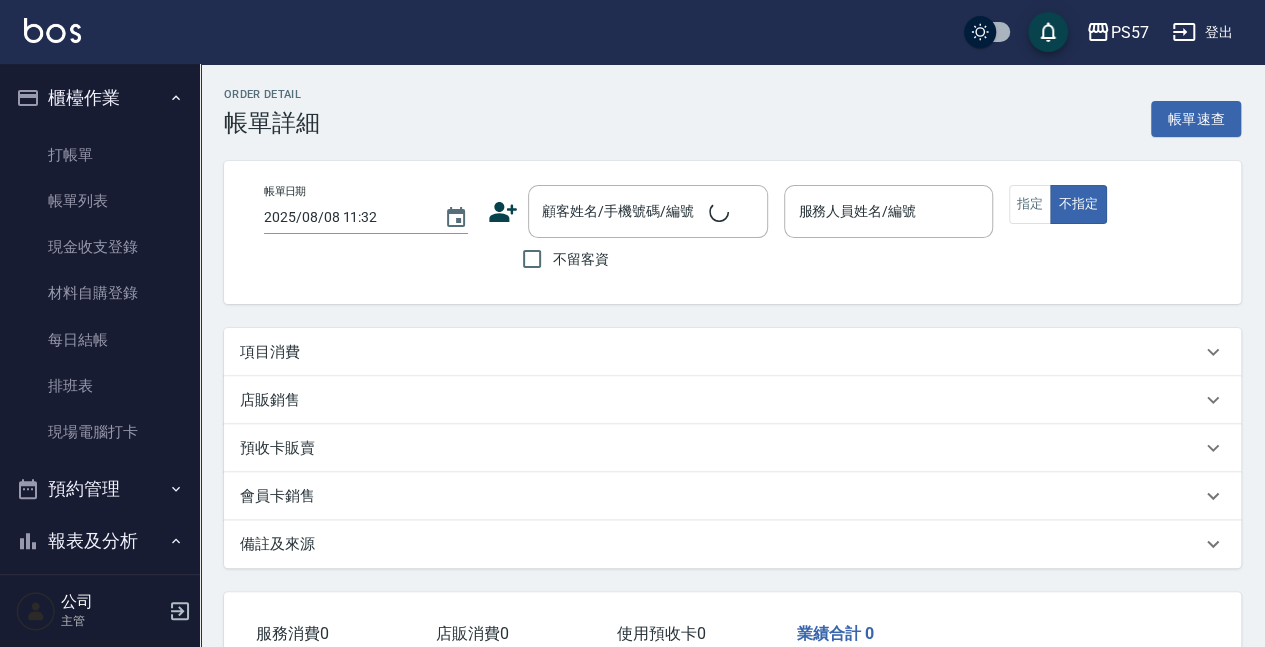 type on "2025/08/07 20:39" 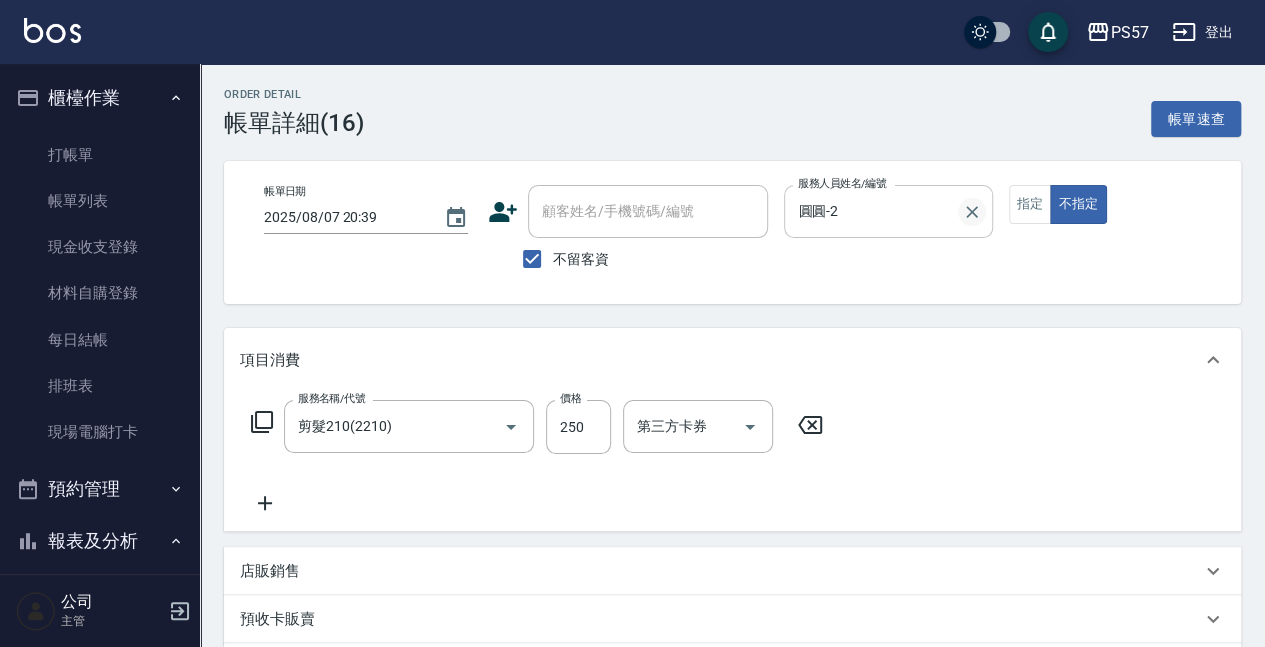 click 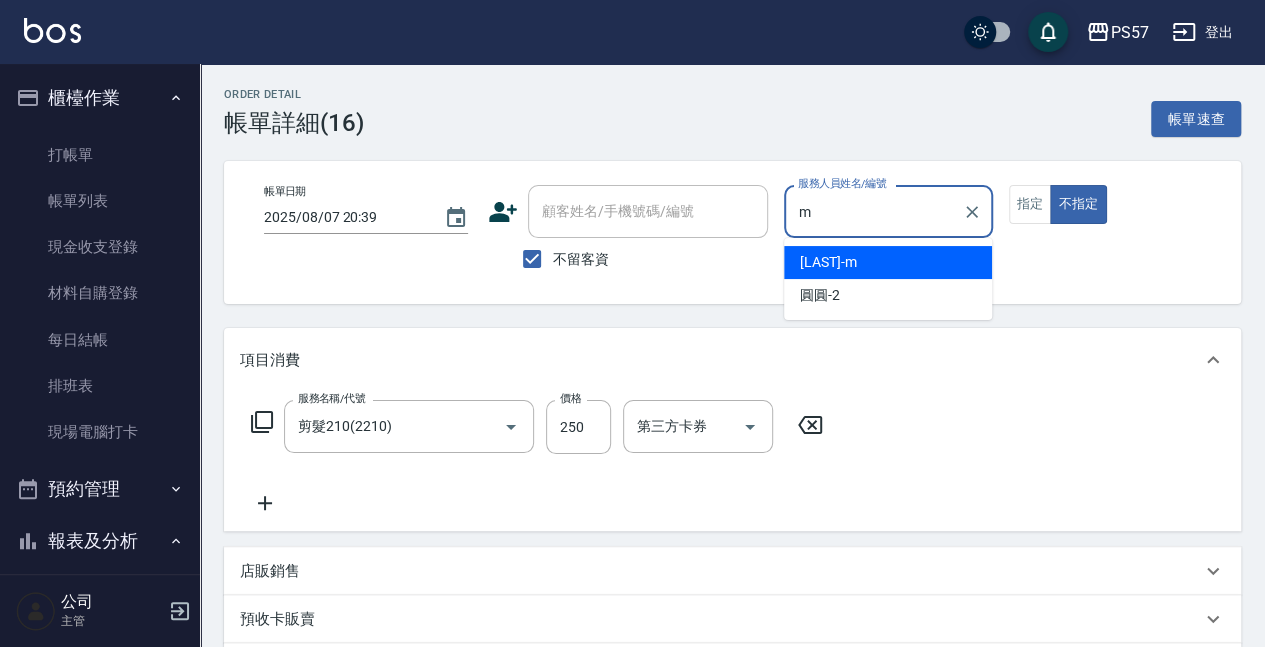 type on "[LAST]-m" 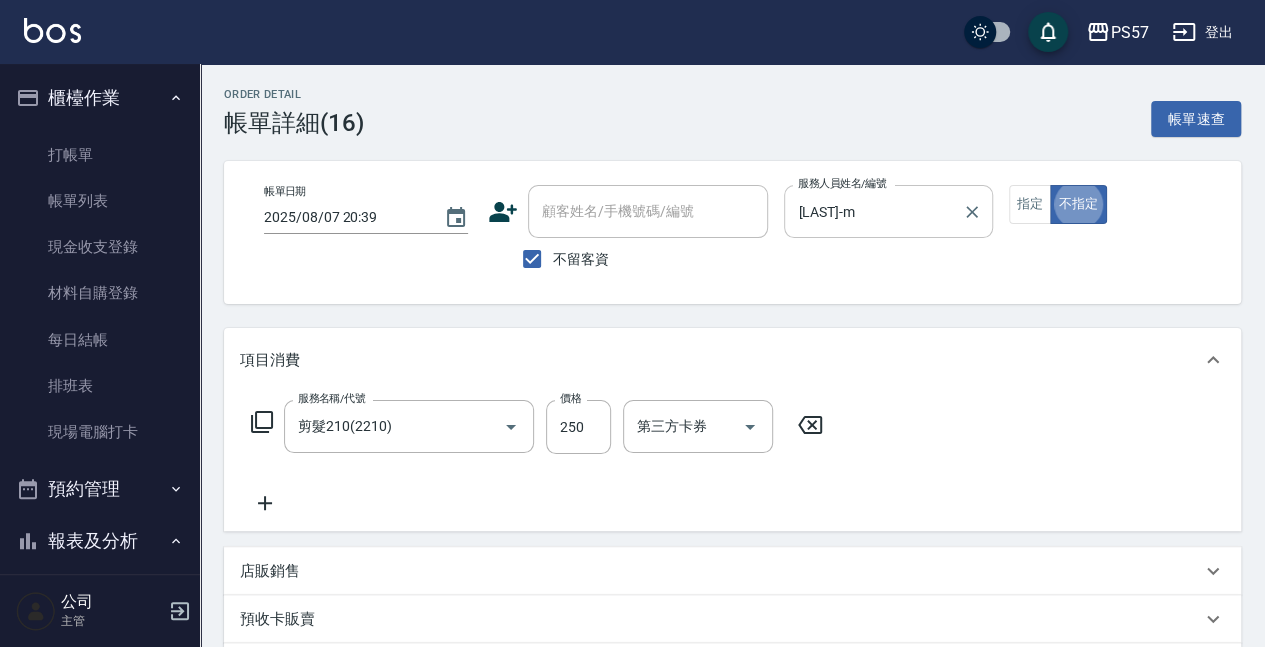type on "false" 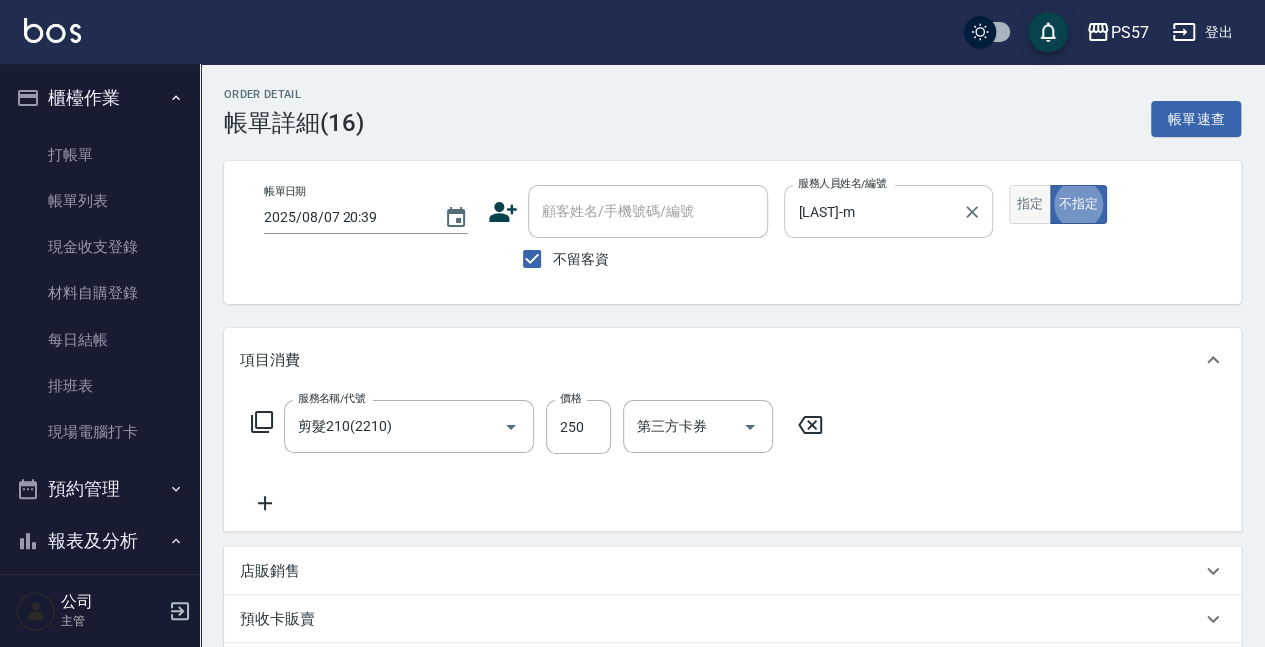 click on "指定" at bounding box center (1030, 204) 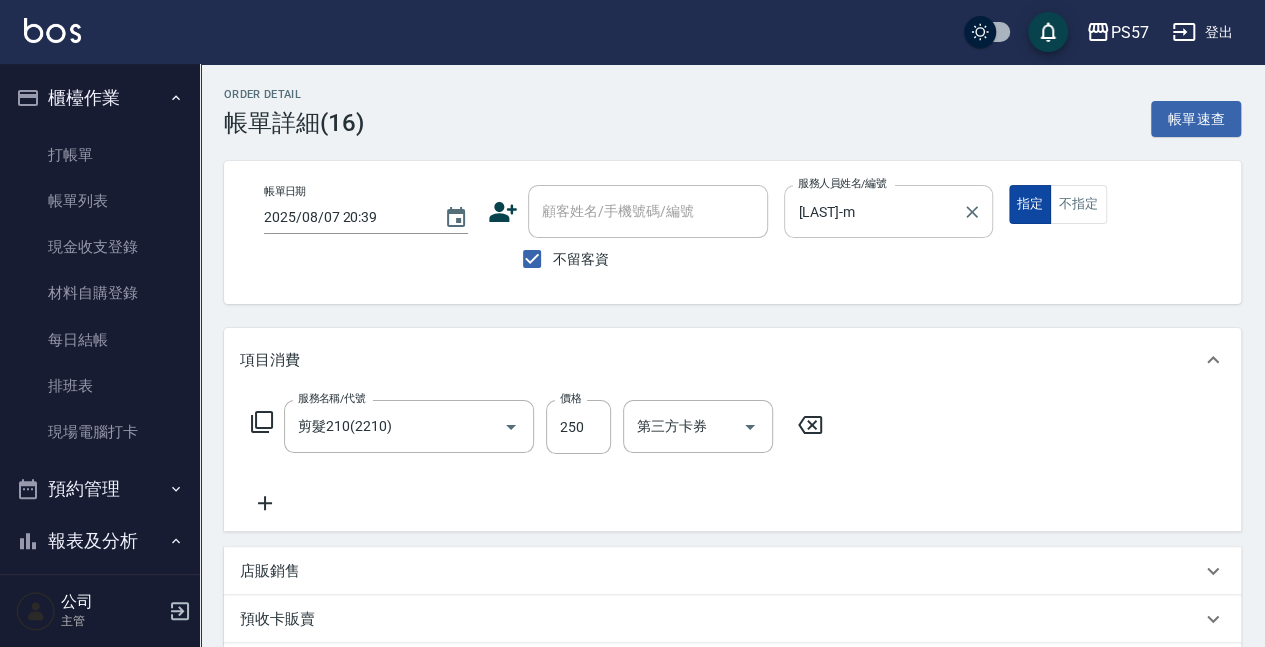 type on "true" 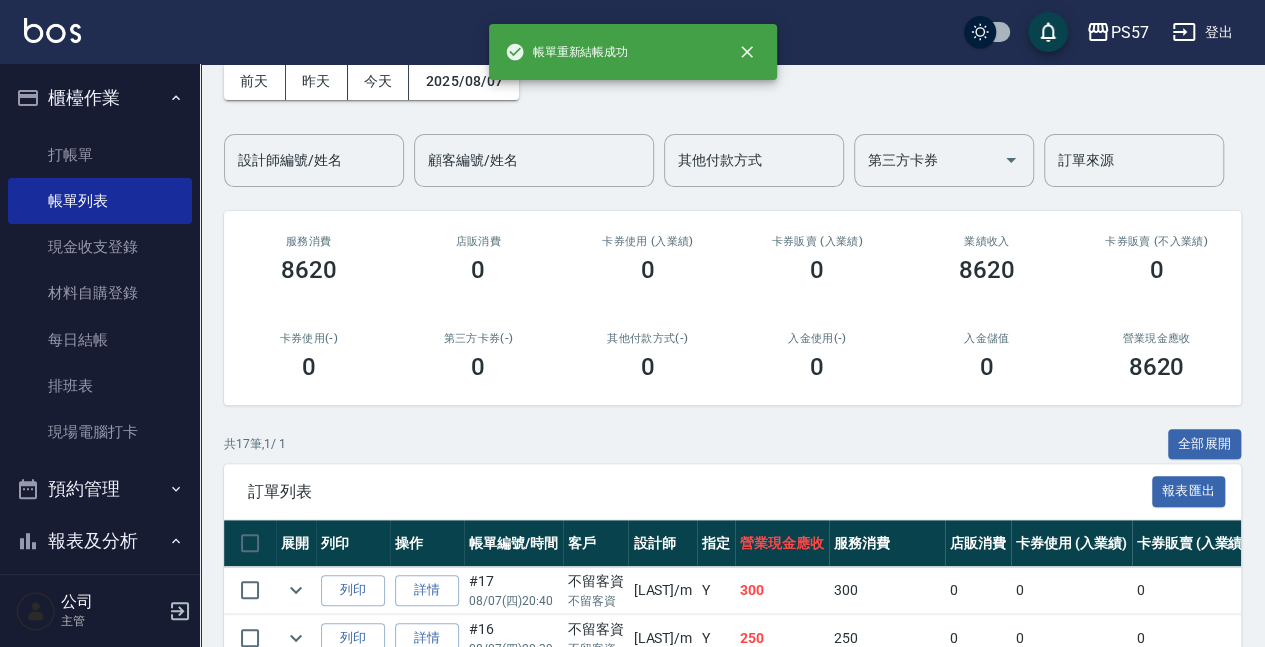 scroll, scrollTop: 266, scrollLeft: 0, axis: vertical 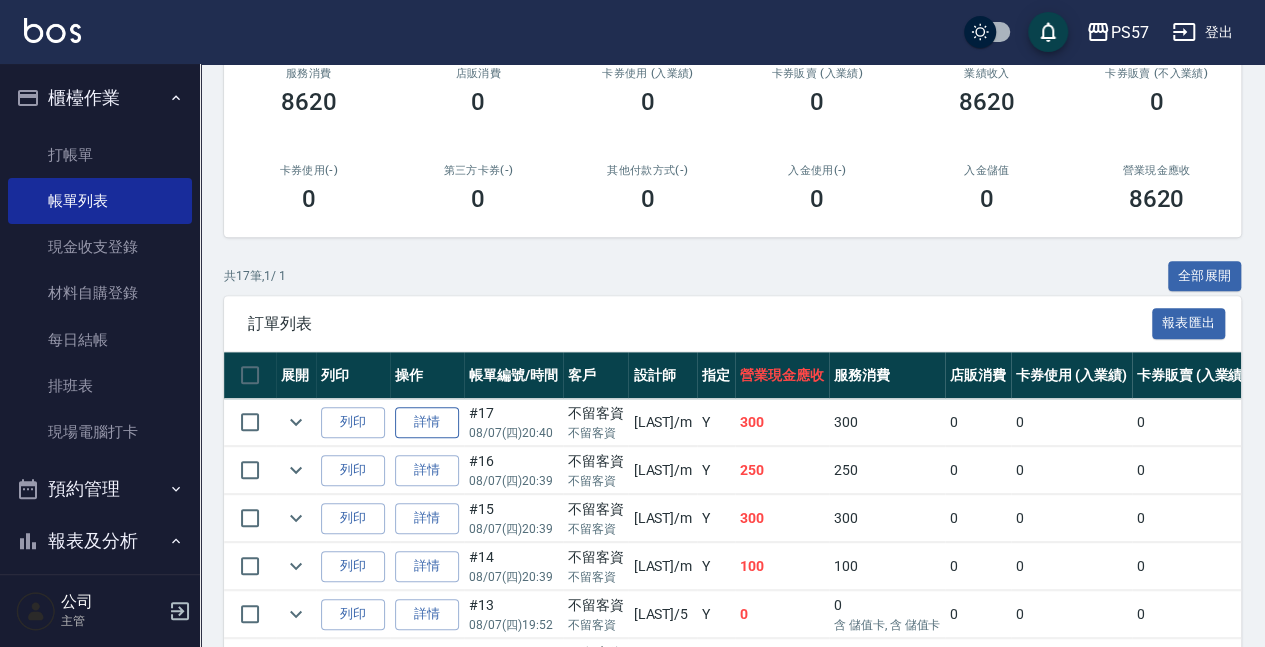 click on "詳情" at bounding box center (427, 422) 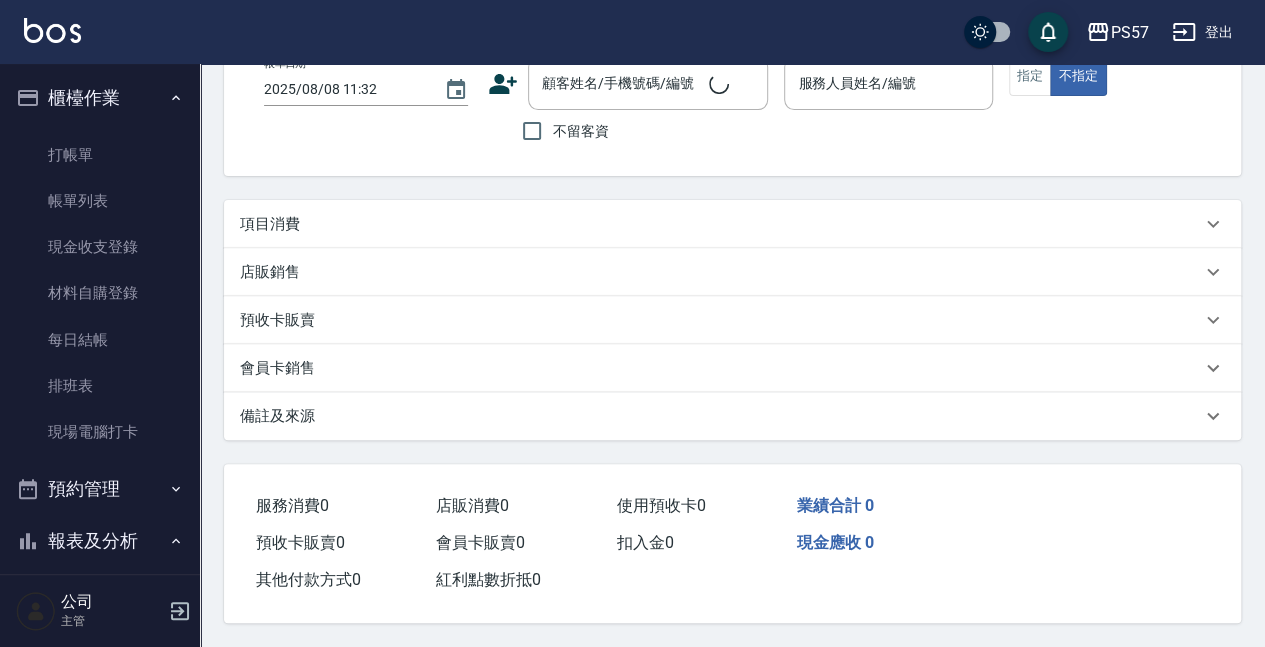 scroll, scrollTop: 0, scrollLeft: 0, axis: both 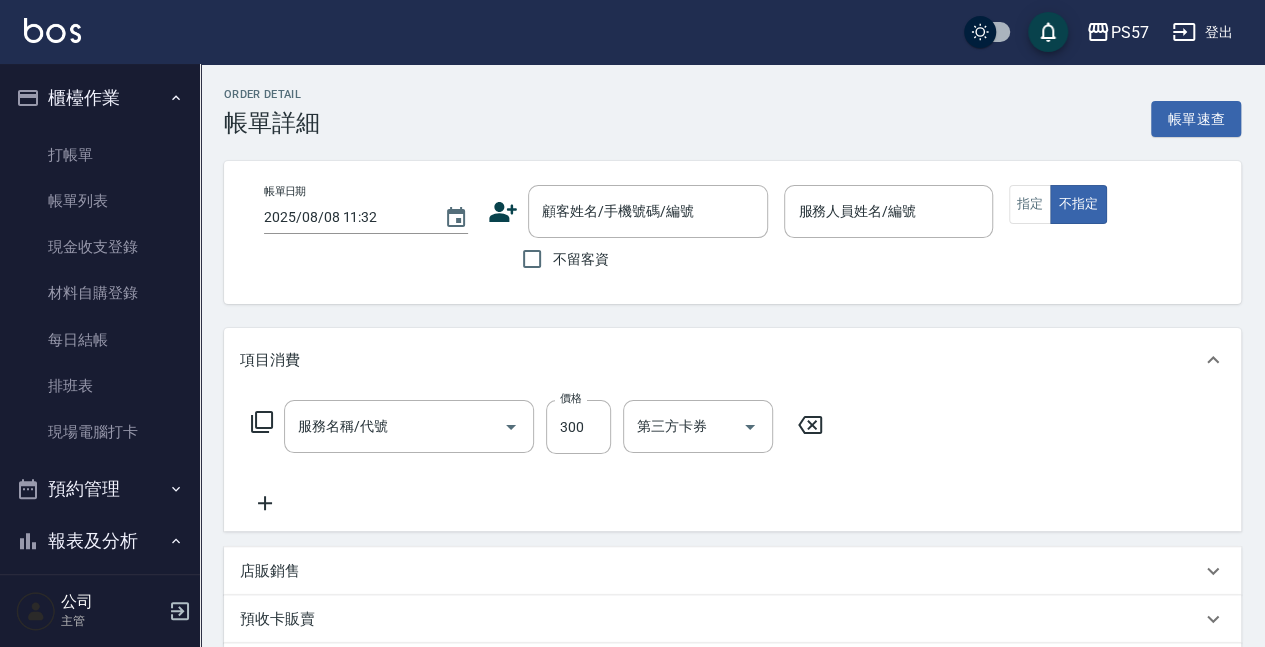 type on "2025/08/07 20:40" 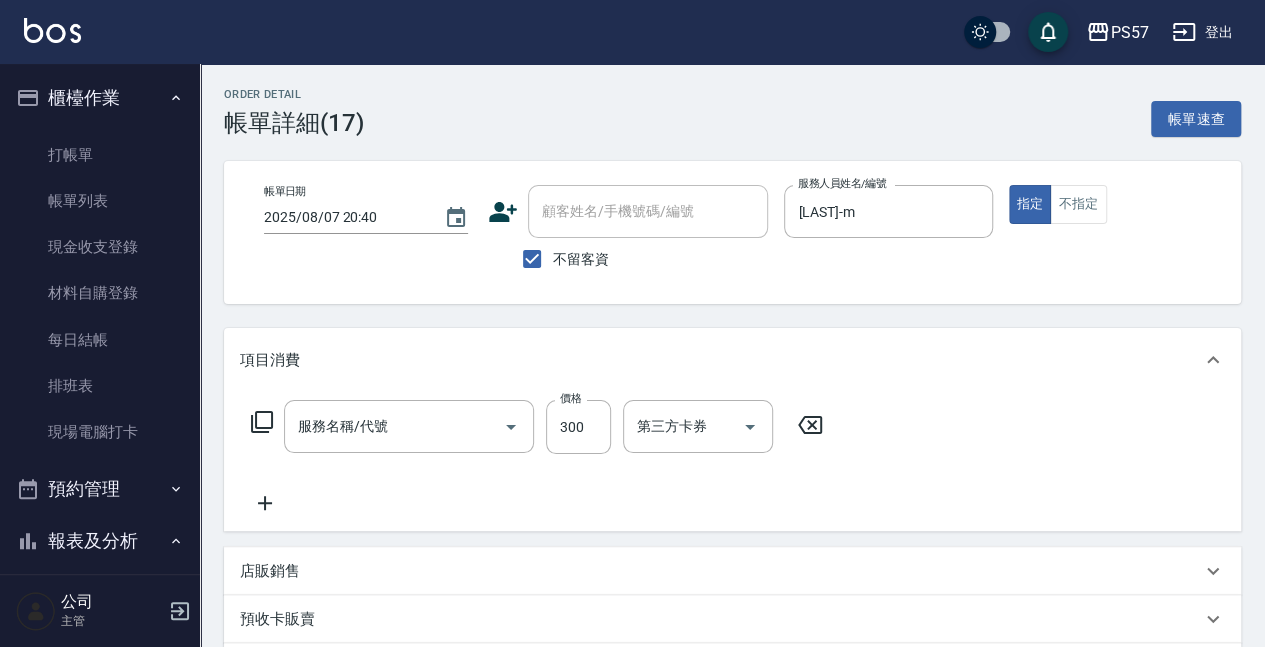 type on "剪髮210(2210)" 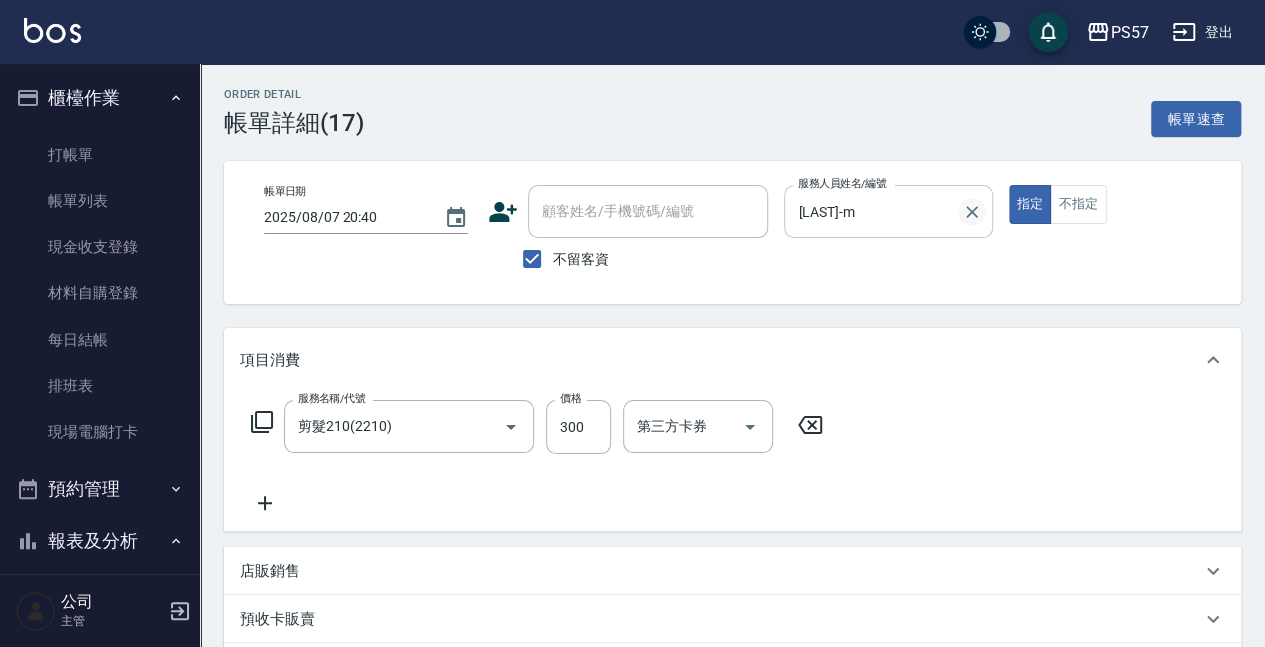 click 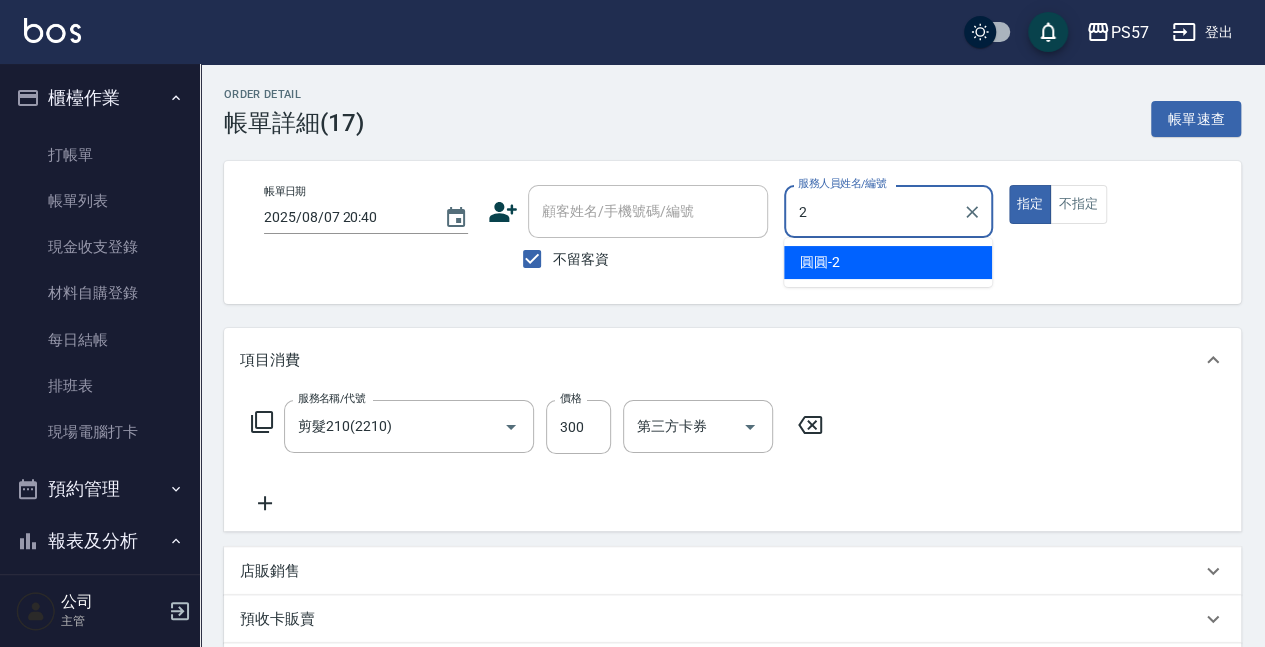 type on "圓圓-2" 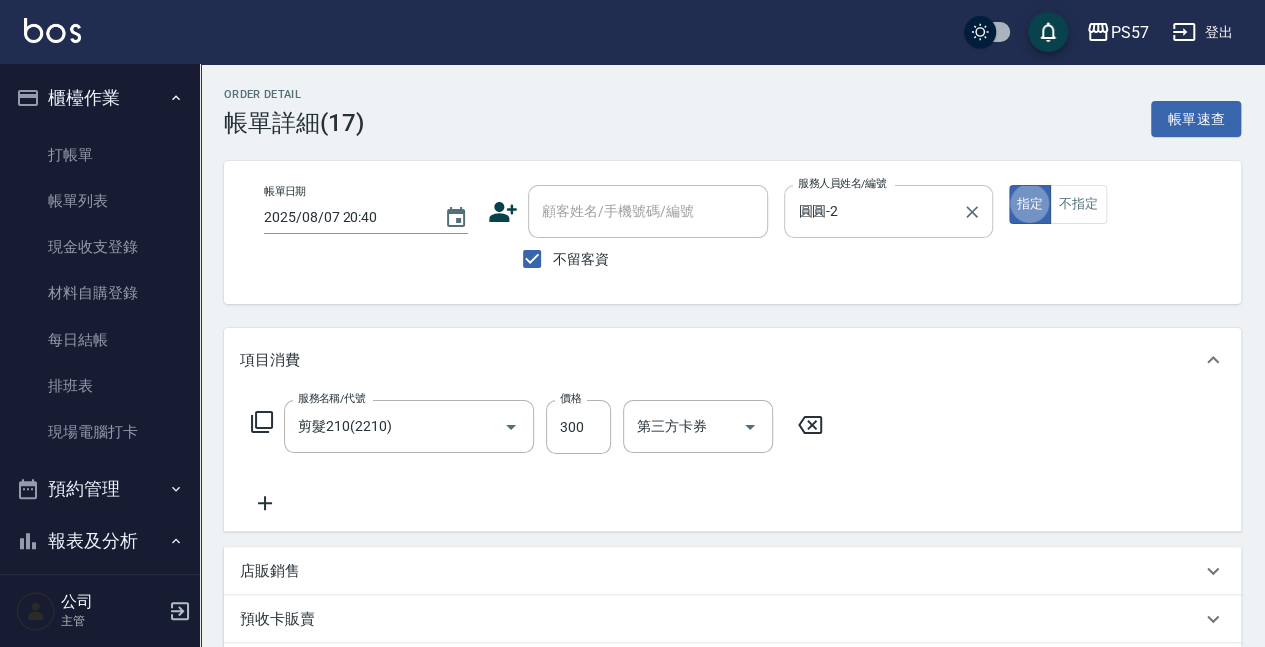 type on "true" 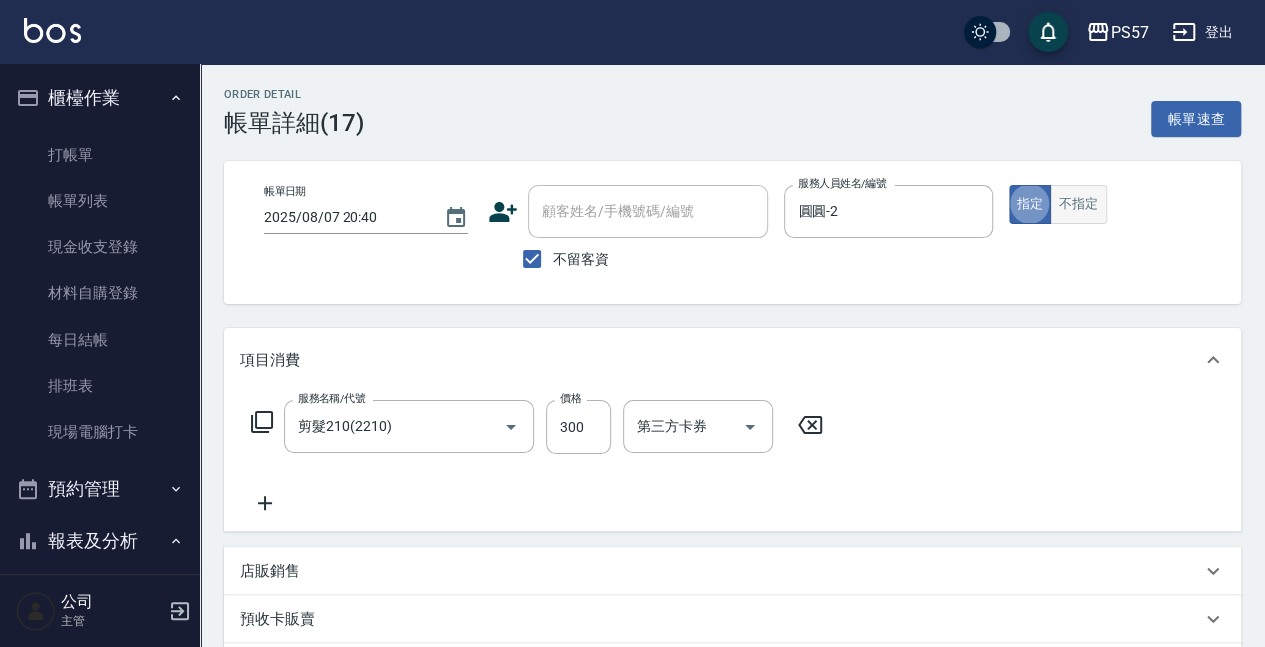 click on "不指定" at bounding box center [1078, 204] 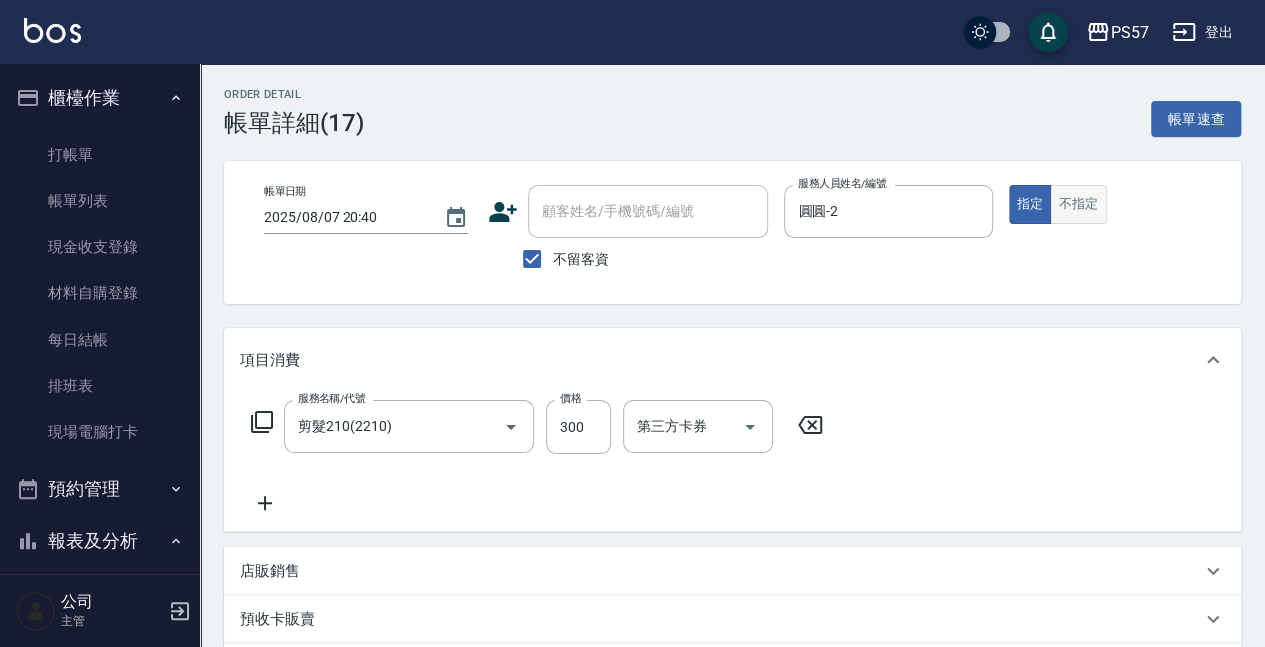 type on "false" 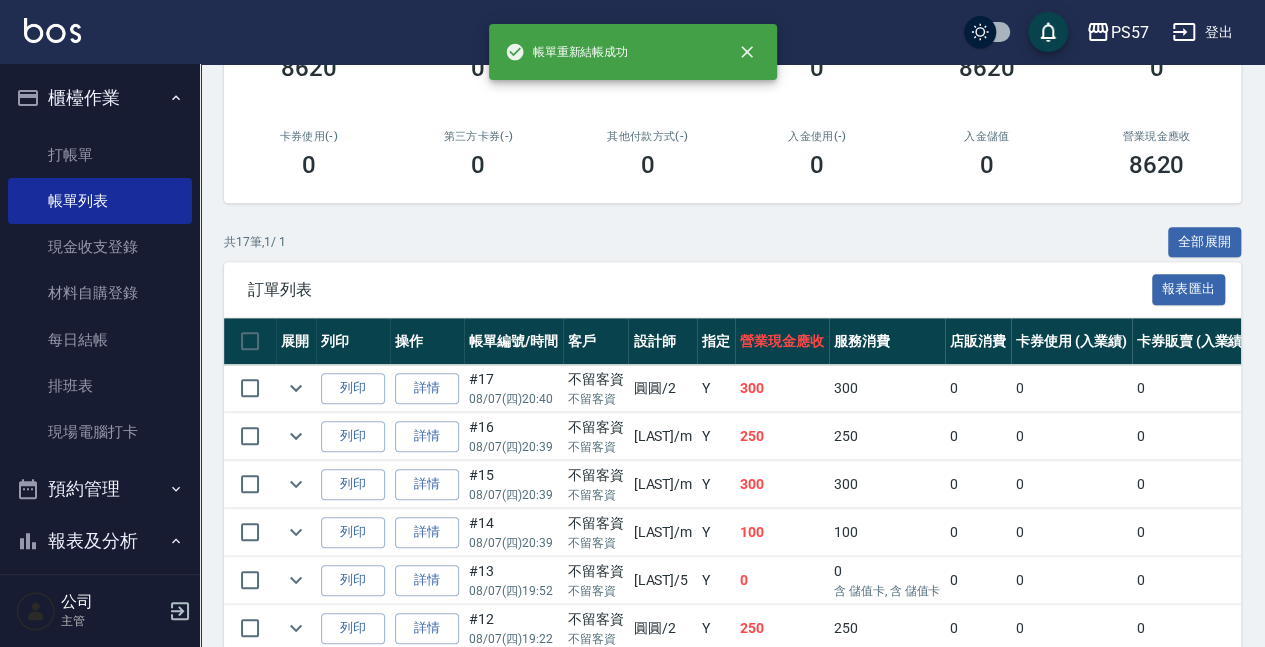 scroll, scrollTop: 333, scrollLeft: 0, axis: vertical 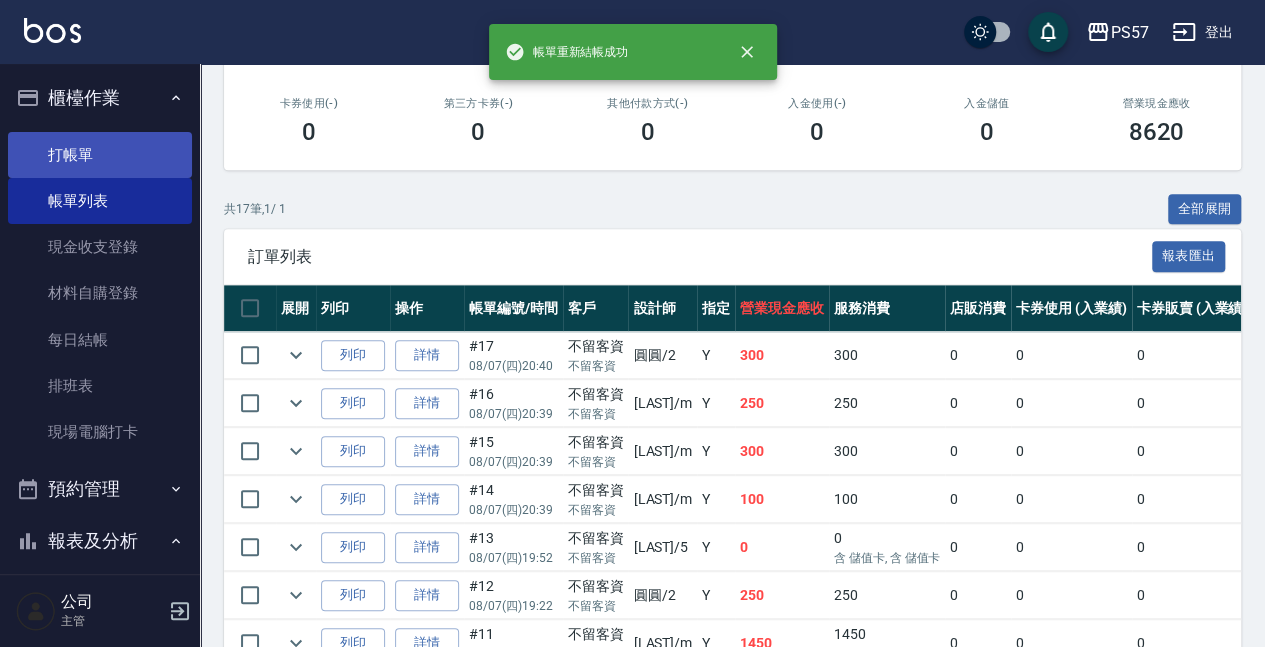 click on "打帳單" at bounding box center [100, 155] 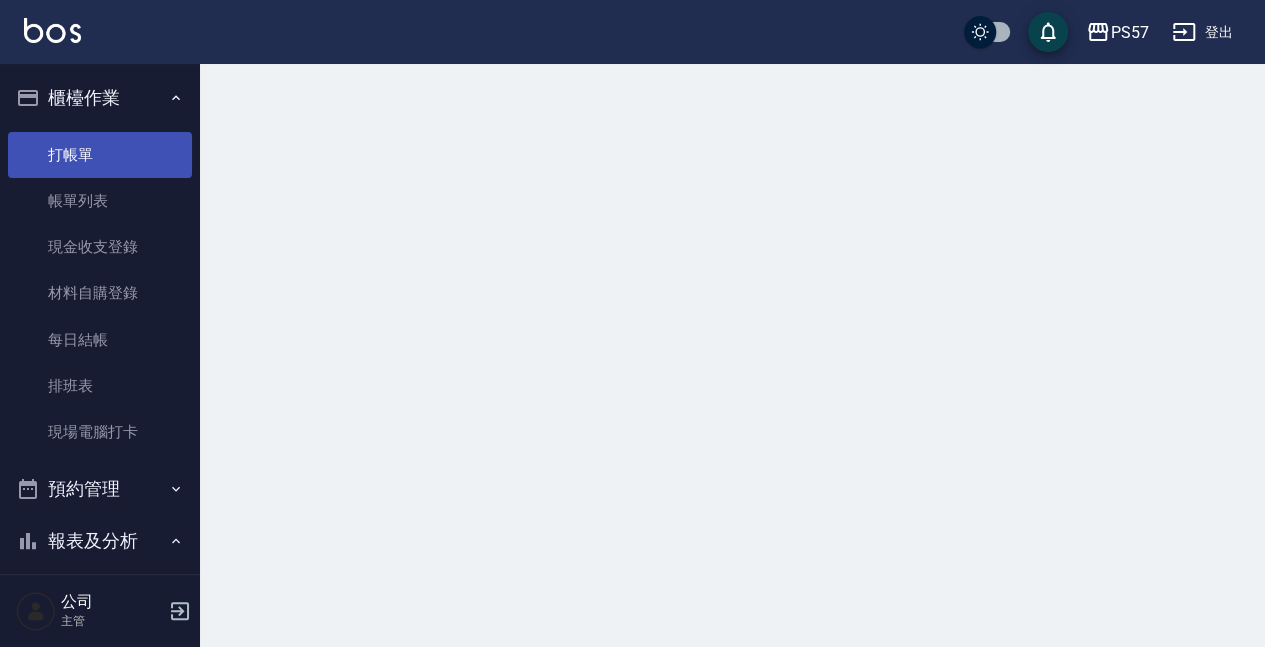 scroll, scrollTop: 0, scrollLeft: 0, axis: both 